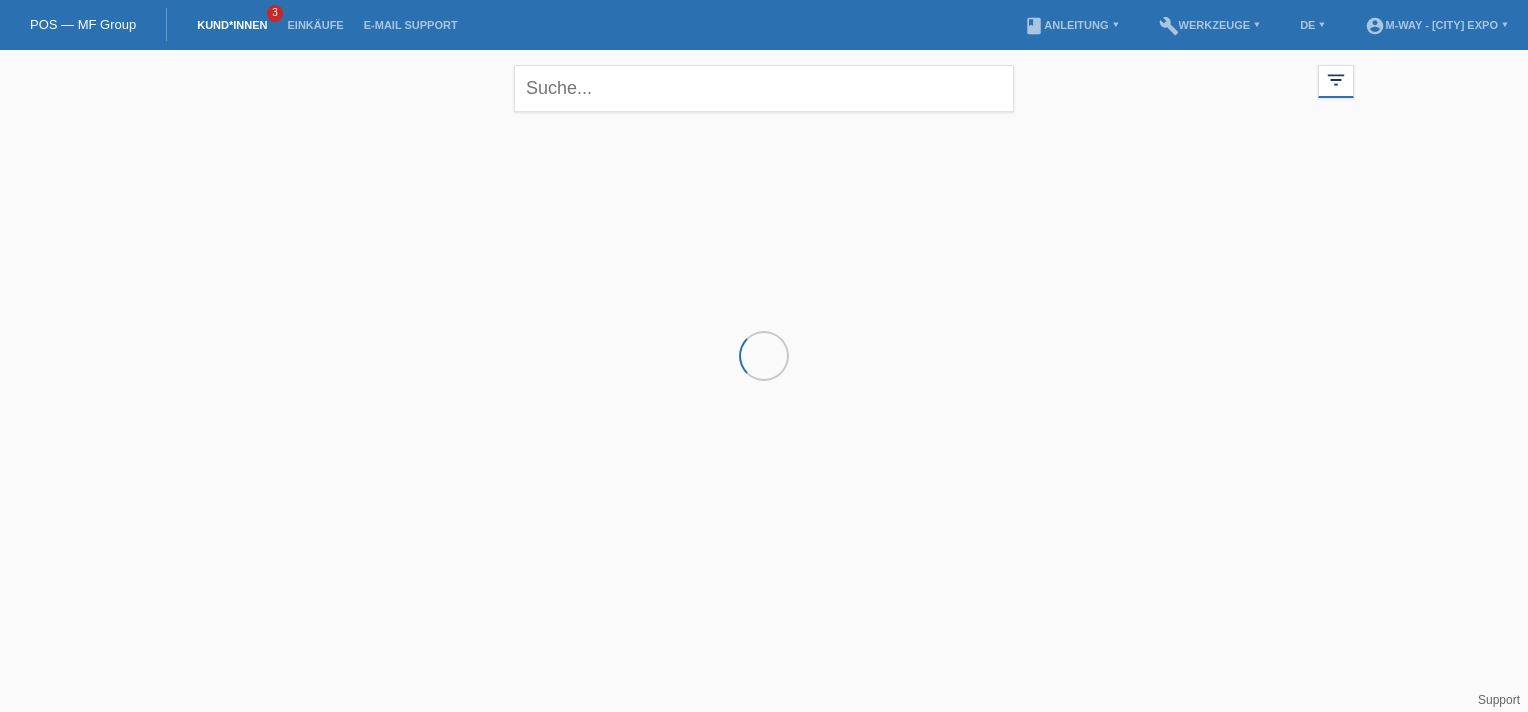 scroll, scrollTop: 0, scrollLeft: 0, axis: both 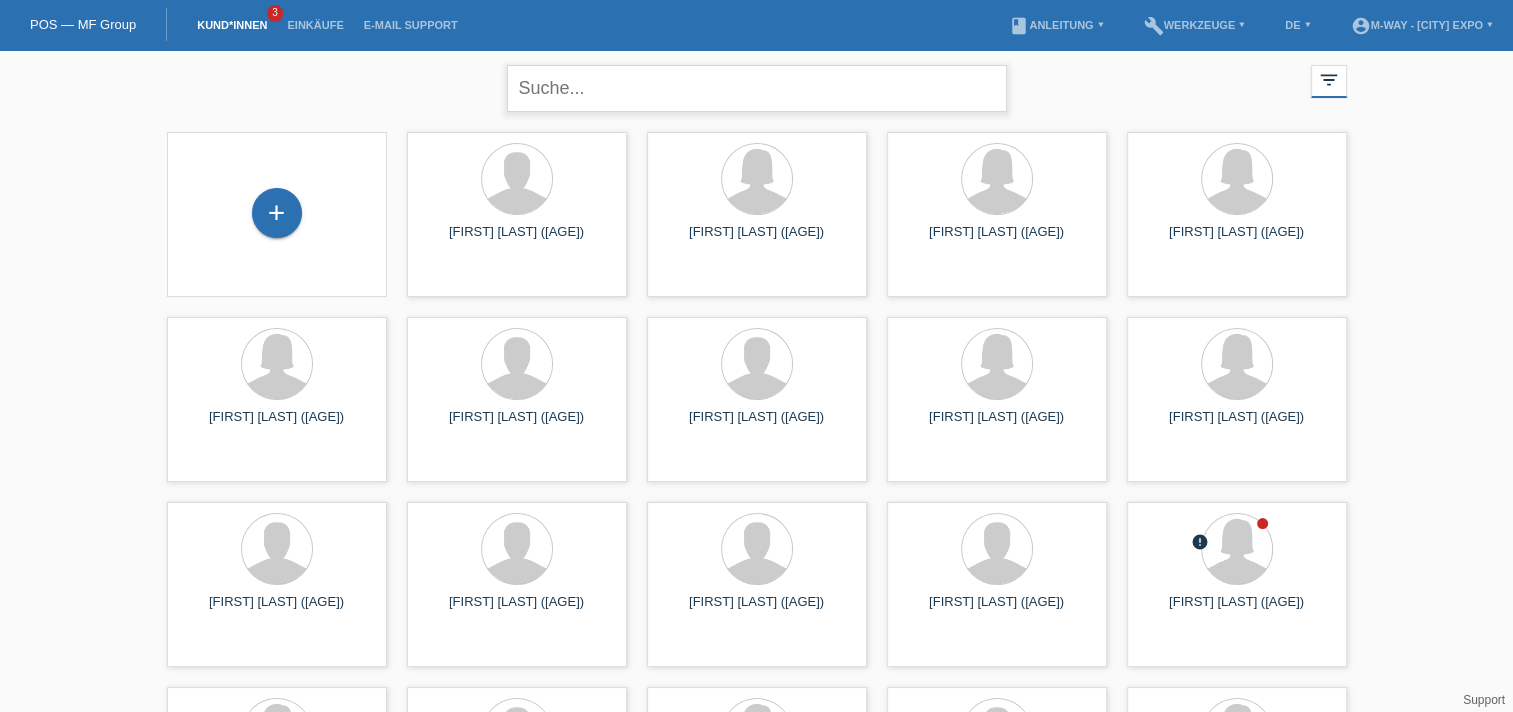 click at bounding box center (757, 88) 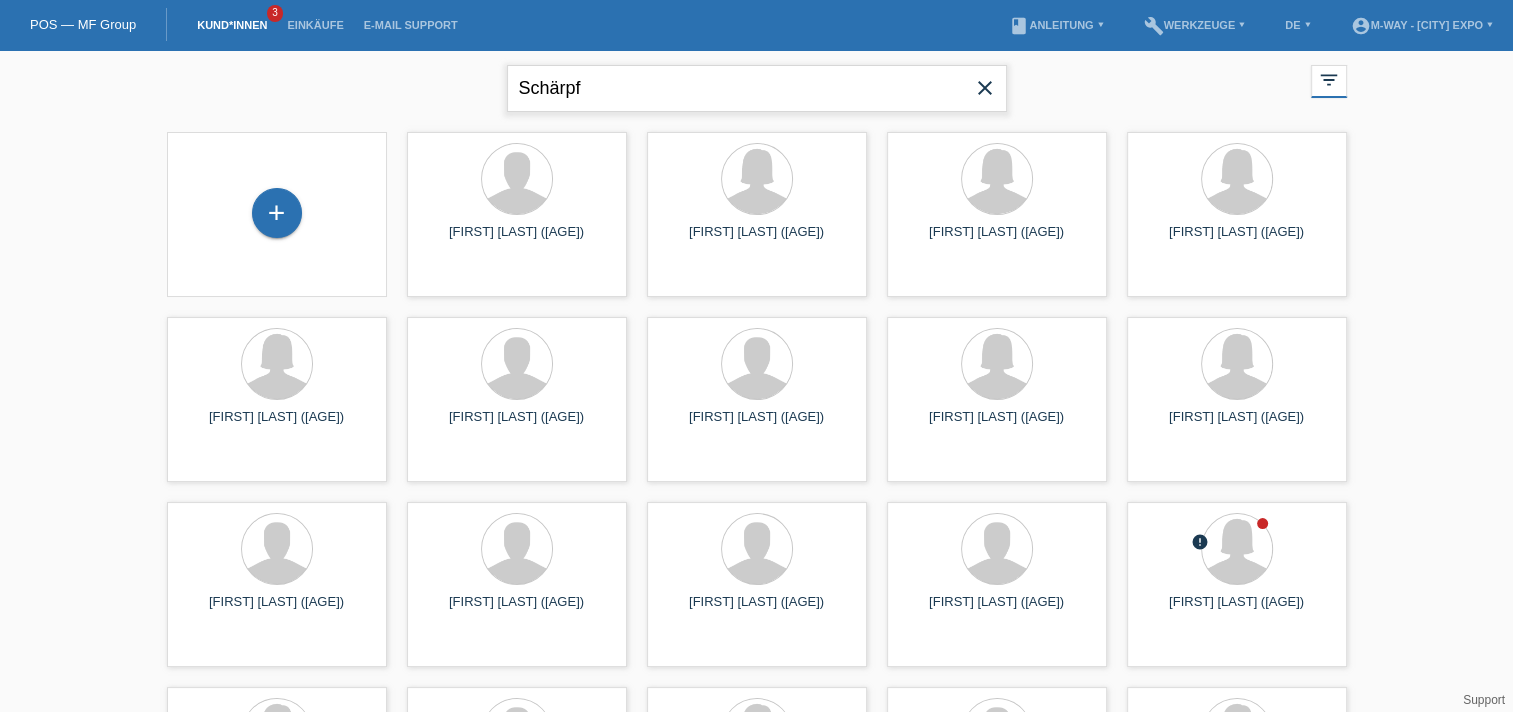 type on "[LAST]" 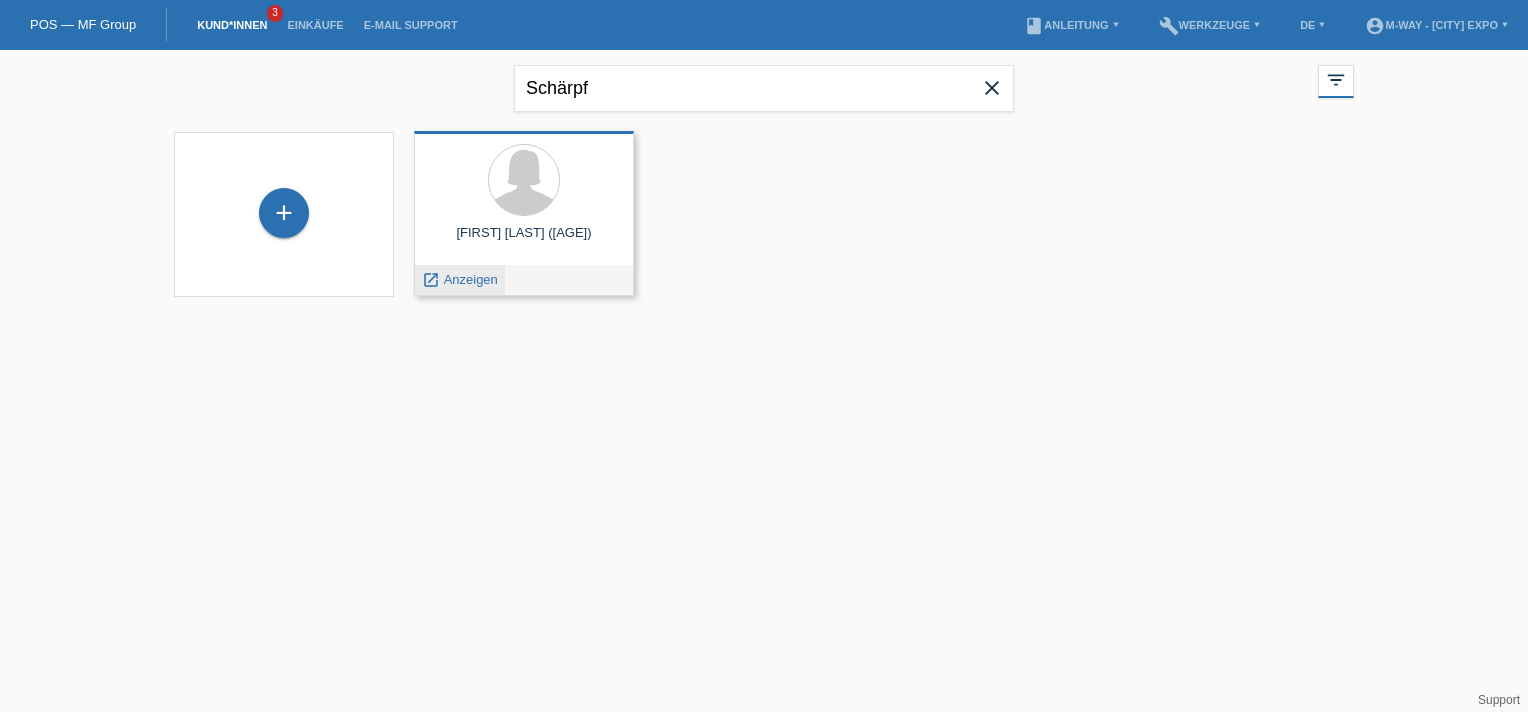 click on "launch   Anzeigen" at bounding box center [460, 280] 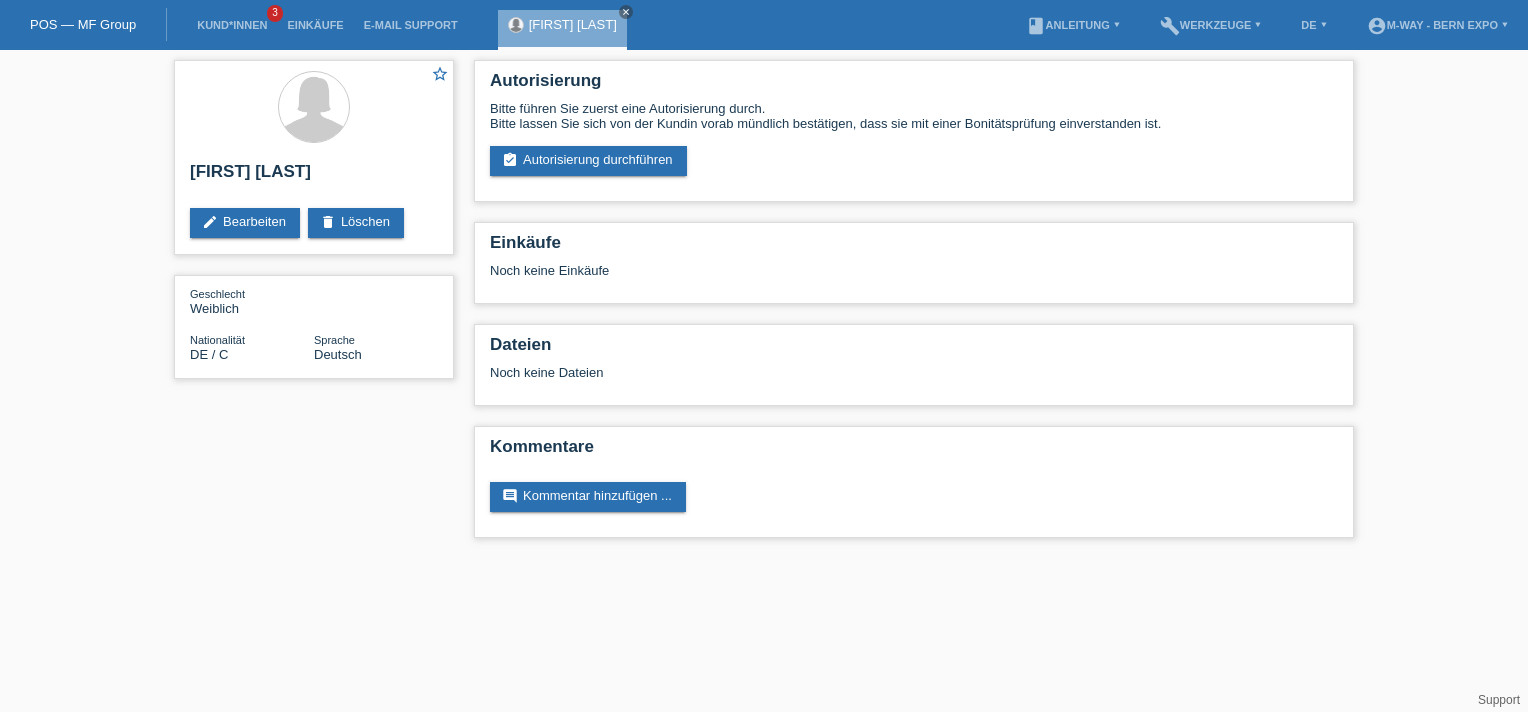scroll, scrollTop: 0, scrollLeft: 0, axis: both 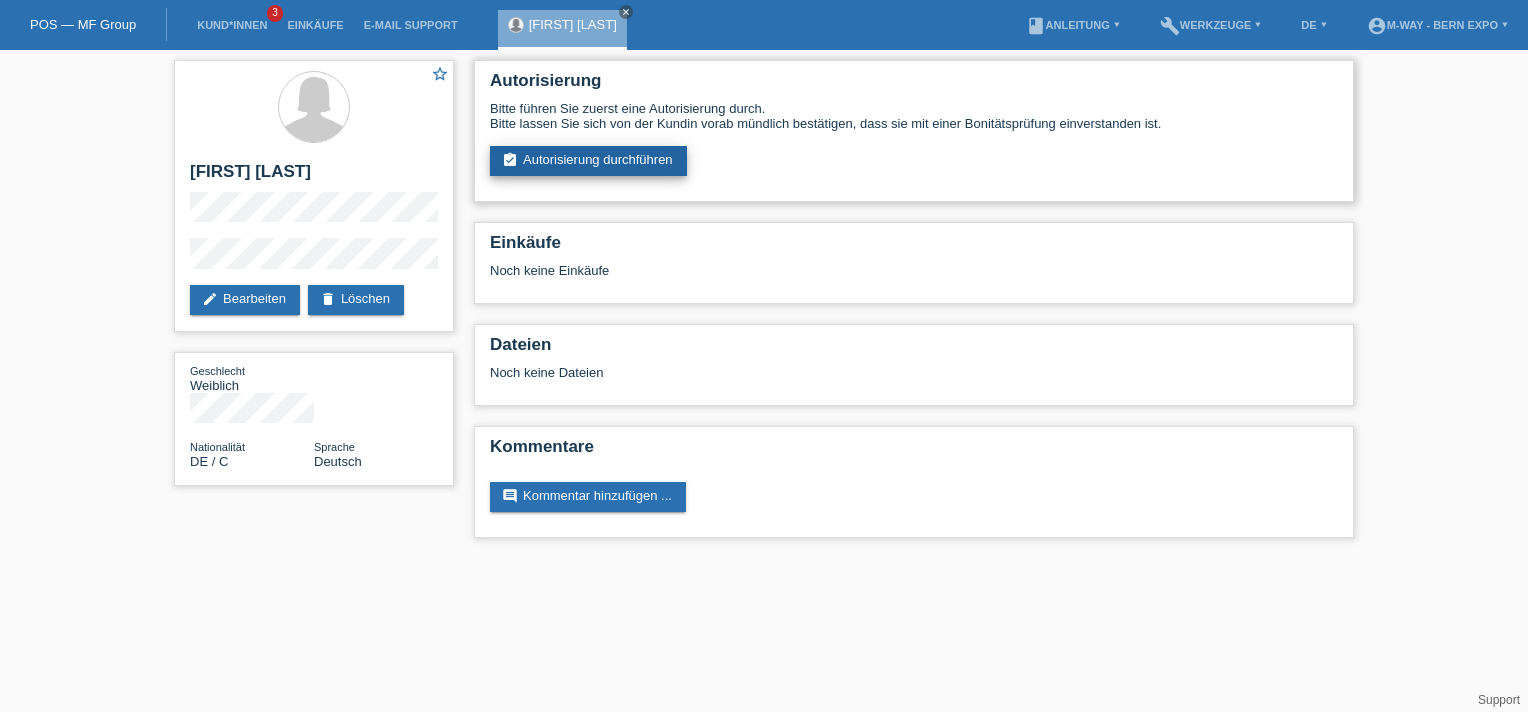 click on "assignment_turned_in  Autorisierung durchführen" at bounding box center [588, 161] 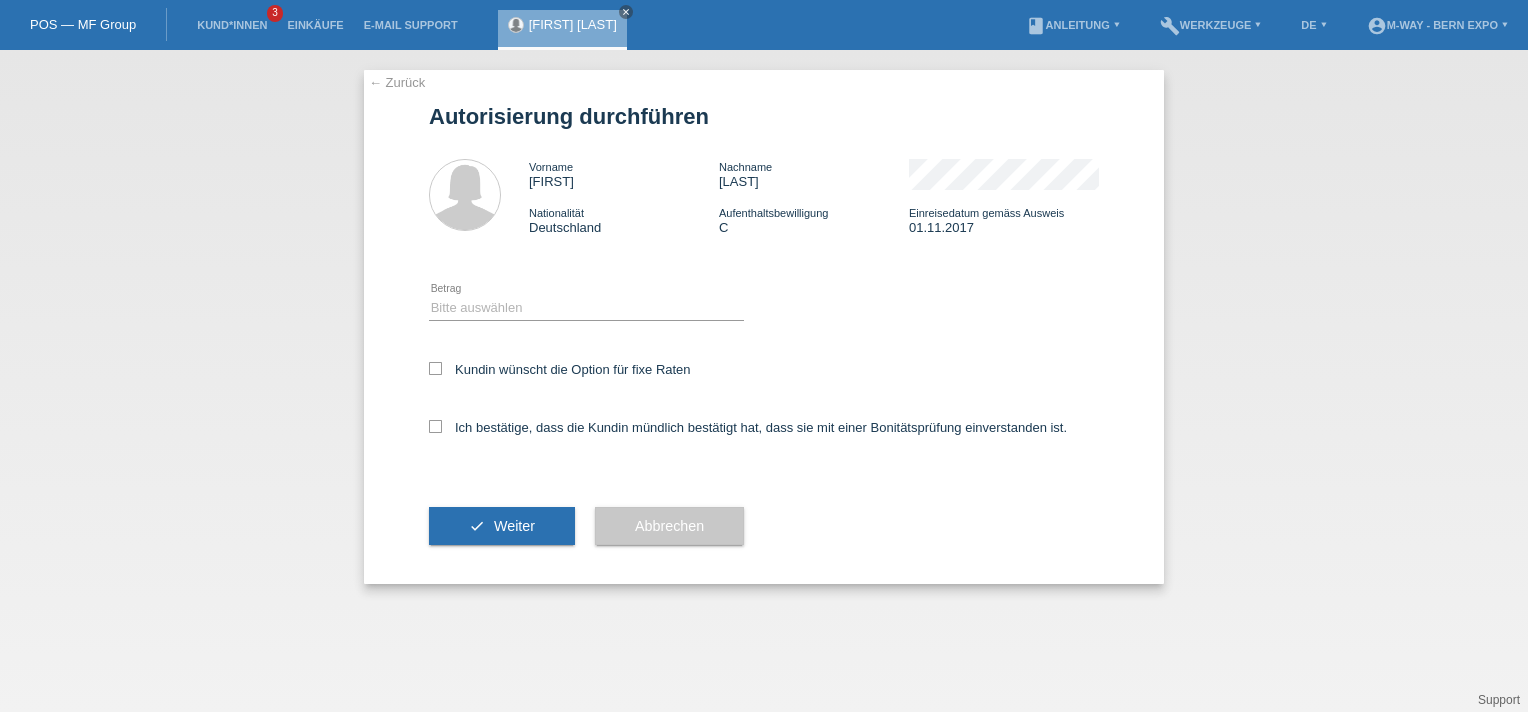 scroll, scrollTop: 0, scrollLeft: 0, axis: both 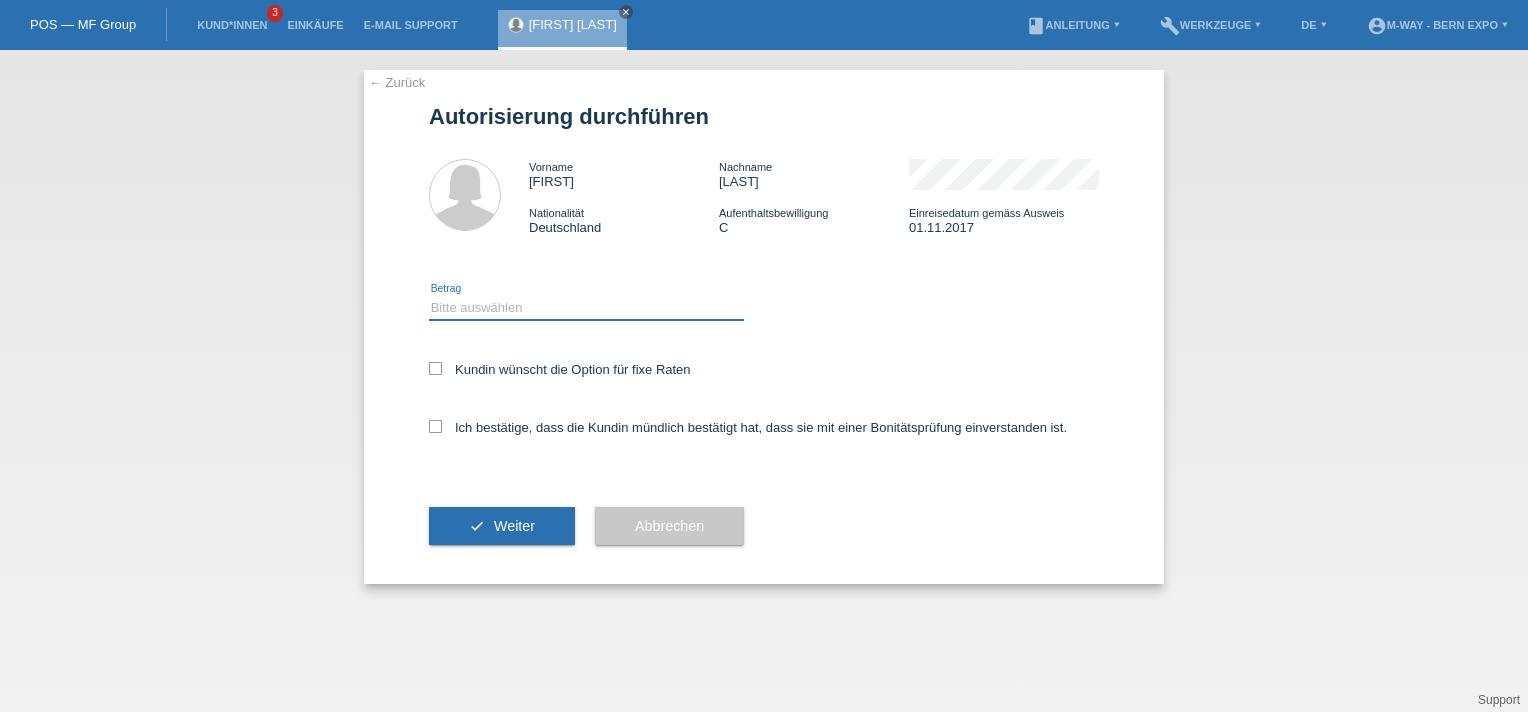 click on "Bitte auswählen
CHF 1.00 - CHF 499.00
CHF 500.00 - CHF 1'999.00
CHF 2'000.00 - CHF 15'000.00" at bounding box center [586, 308] 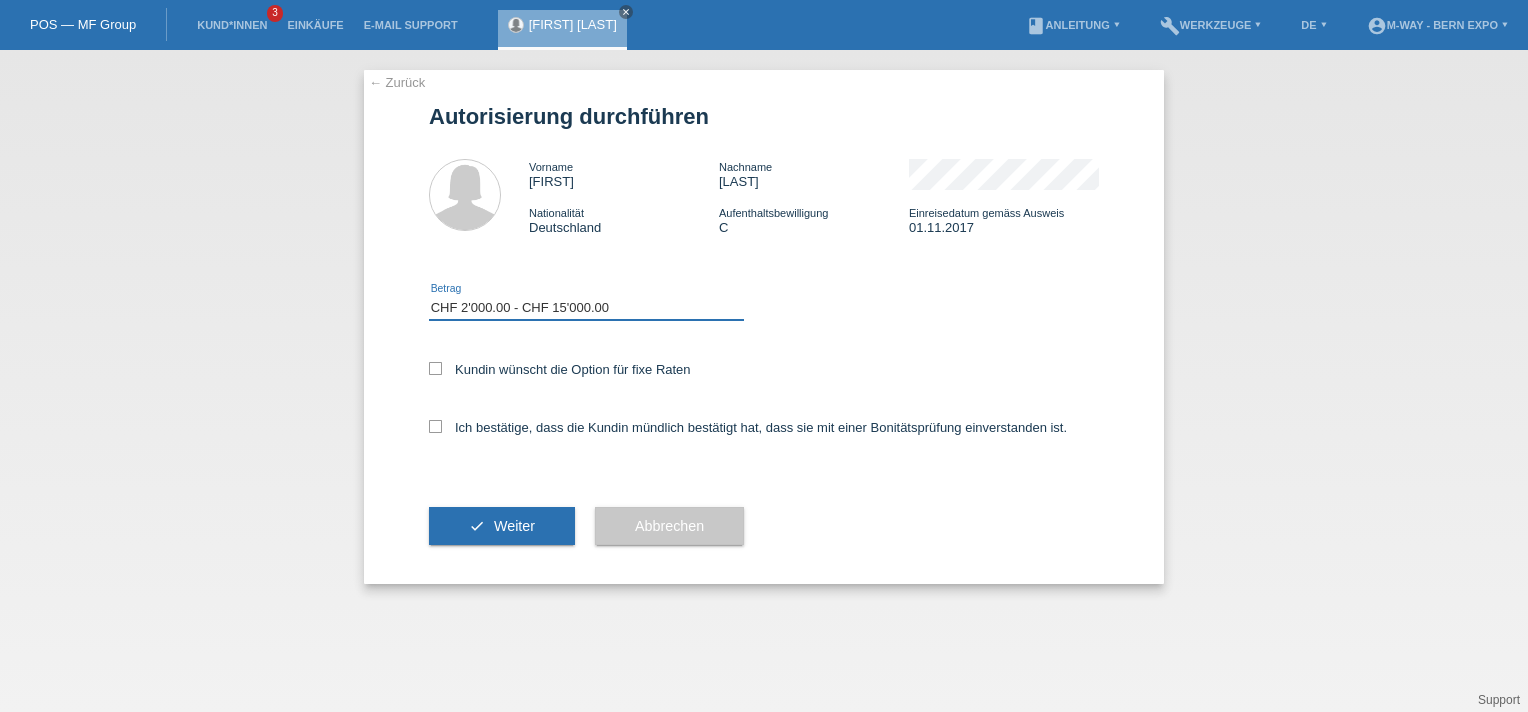 click on "Bitte auswählen
CHF 1.00 - CHF 499.00
CHF 500.00 - CHF 1'999.00
CHF 2'000.00 - CHF 15'000.00" at bounding box center [586, 308] 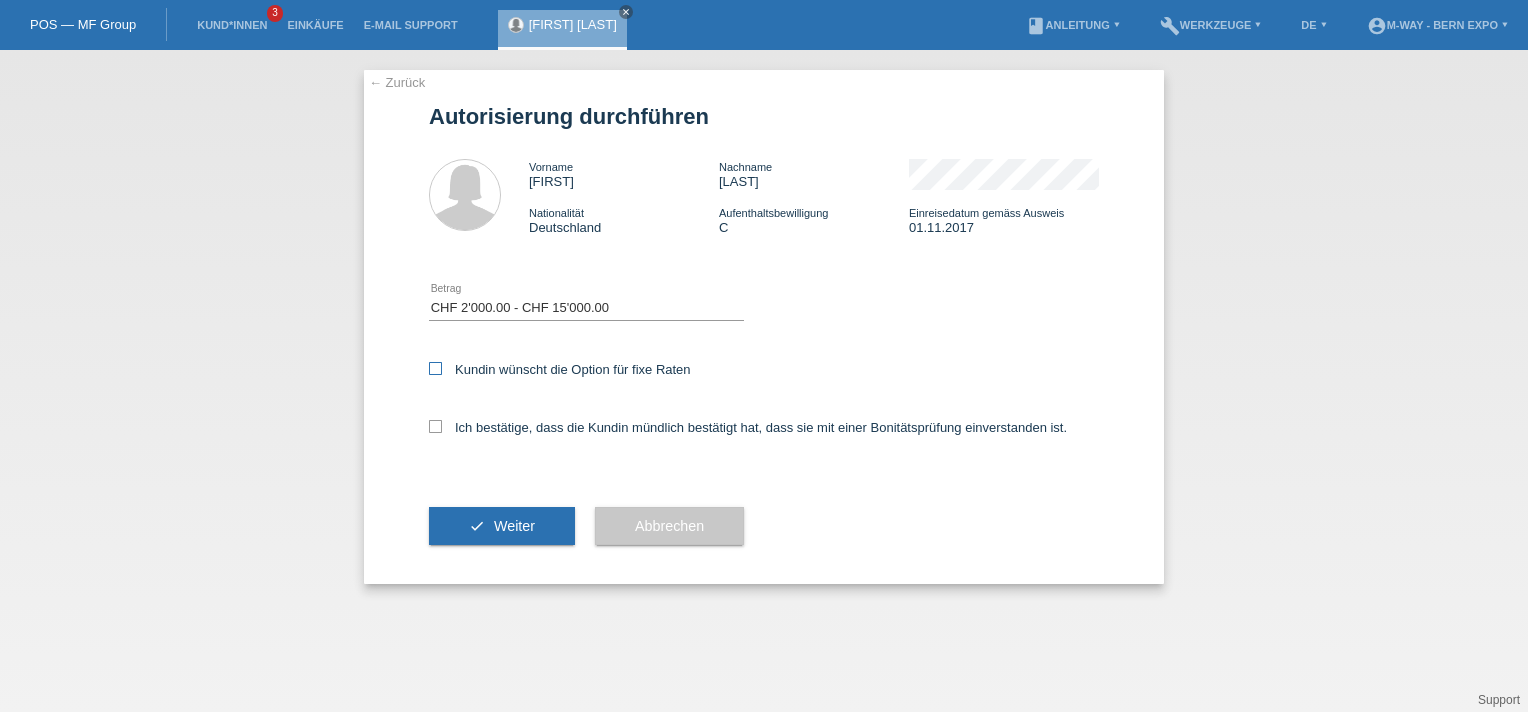 click at bounding box center [435, 368] 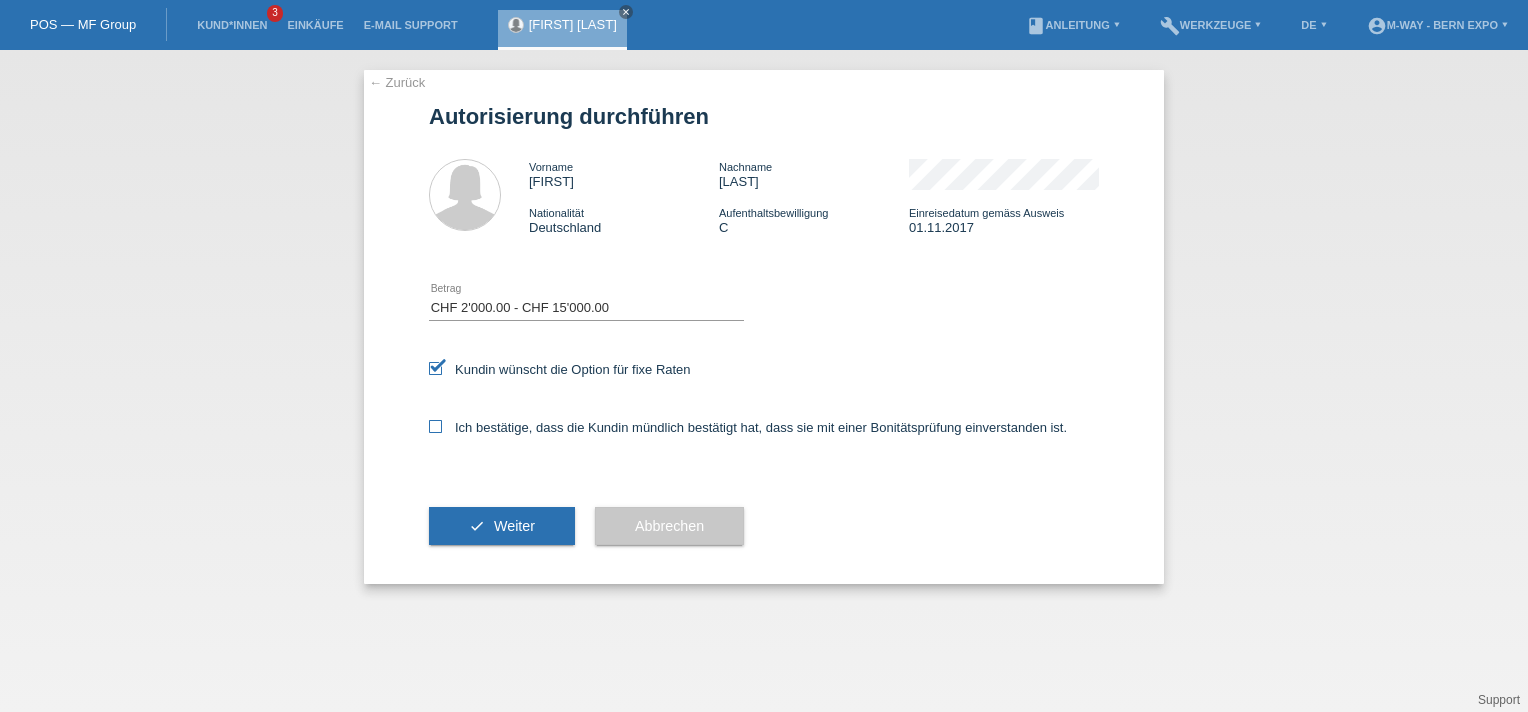 click at bounding box center (435, 426) 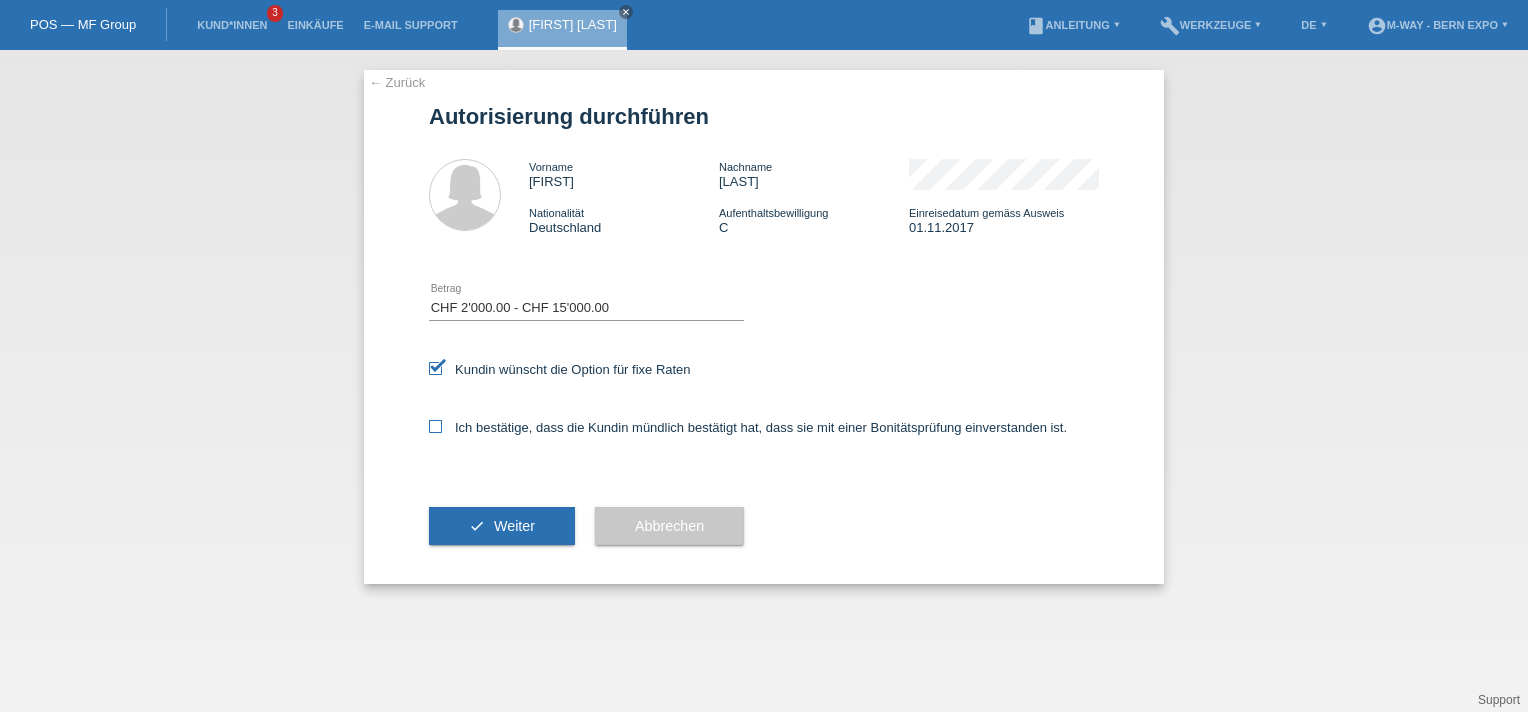 click on "Ich bestätige, dass die Kundin mündlich bestätigt hat, dass sie mit einer Bonitätsprüfung einverstanden ist." at bounding box center [435, 426] 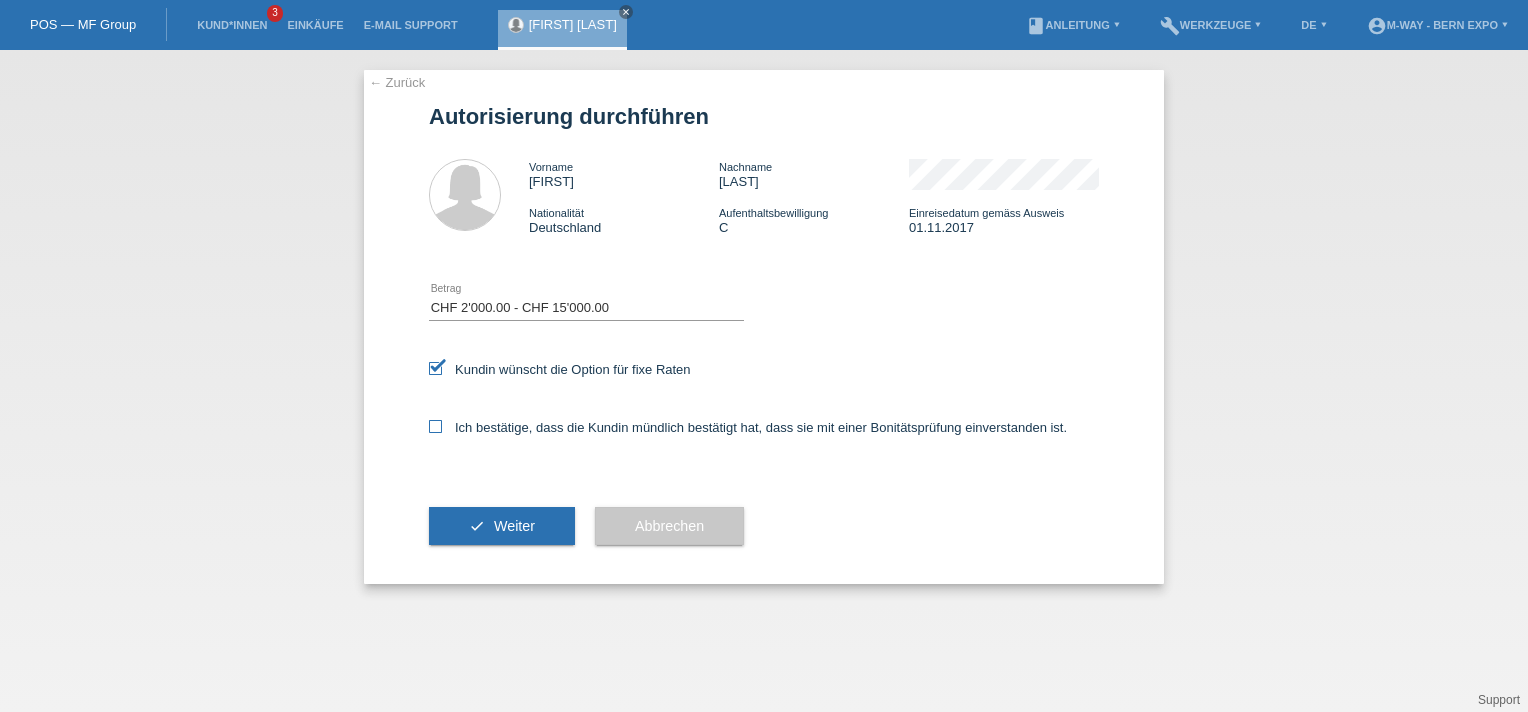 checkbox on "true" 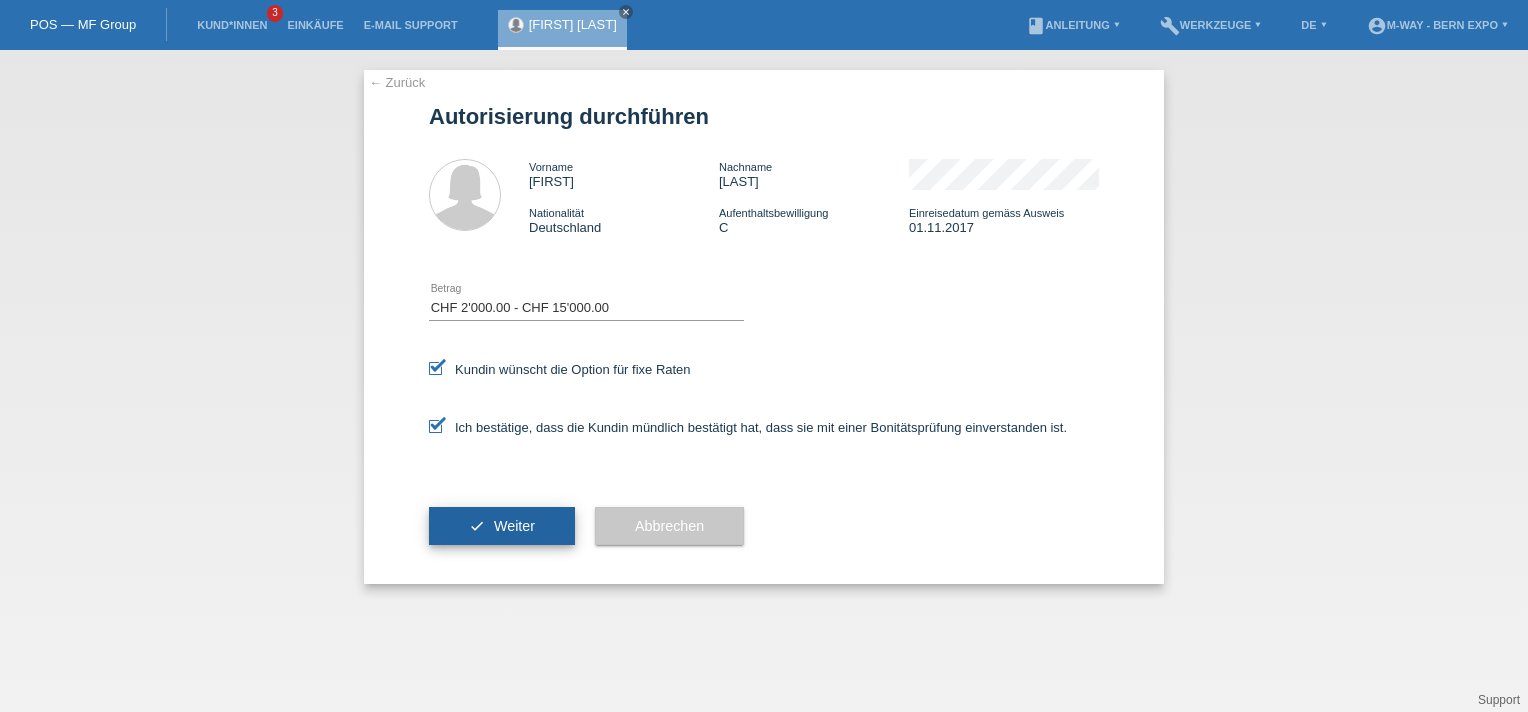 click on "check   Weiter" at bounding box center (502, 526) 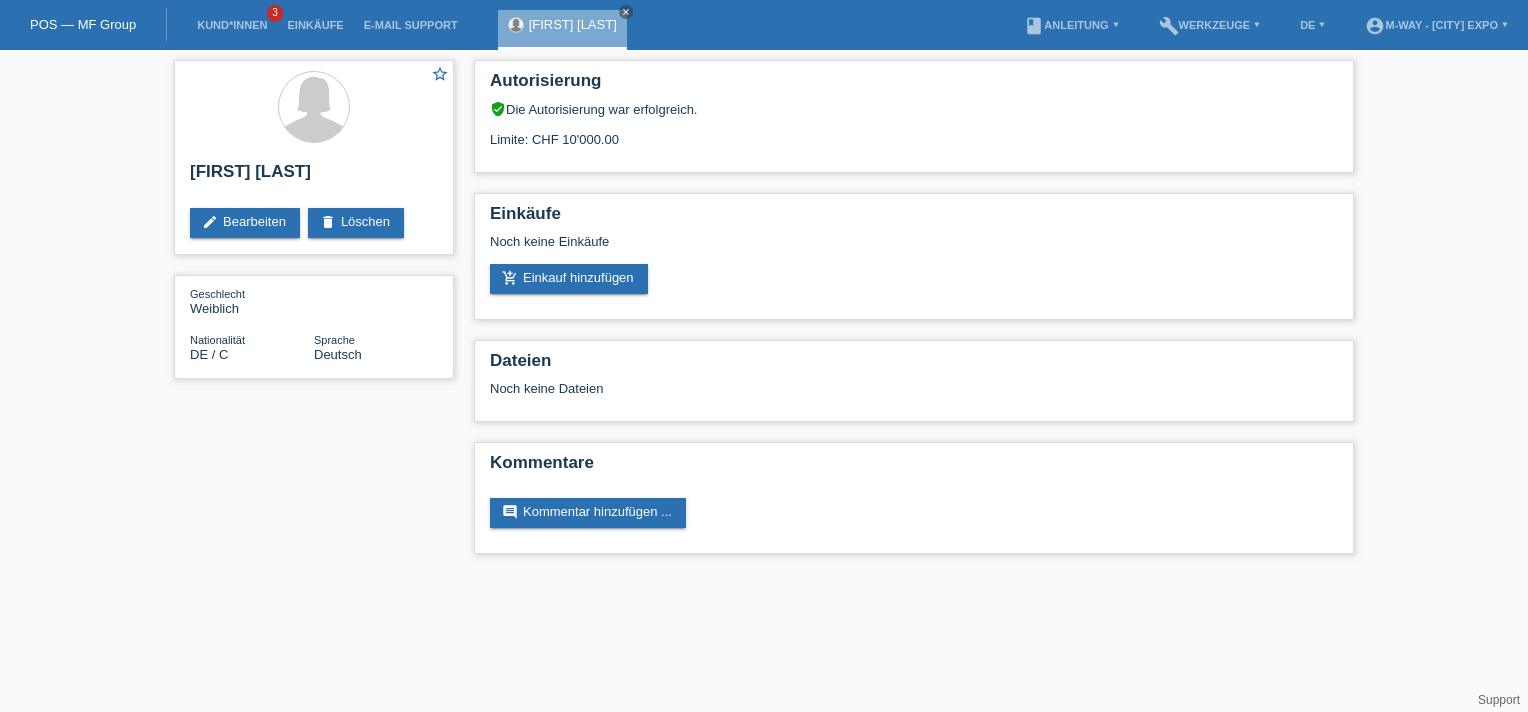 scroll, scrollTop: 0, scrollLeft: 0, axis: both 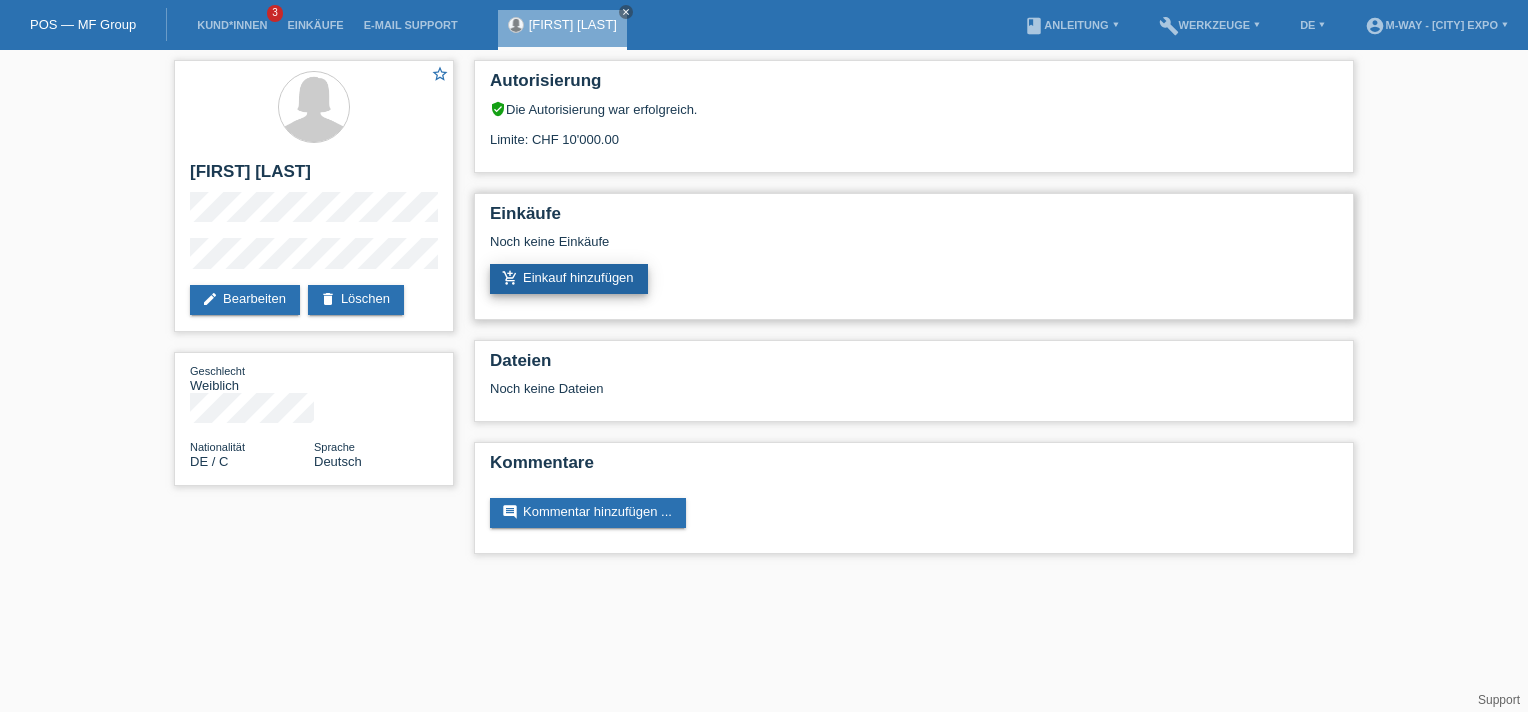 click on "add_shopping_cart  Einkauf hinzufügen" at bounding box center [569, 279] 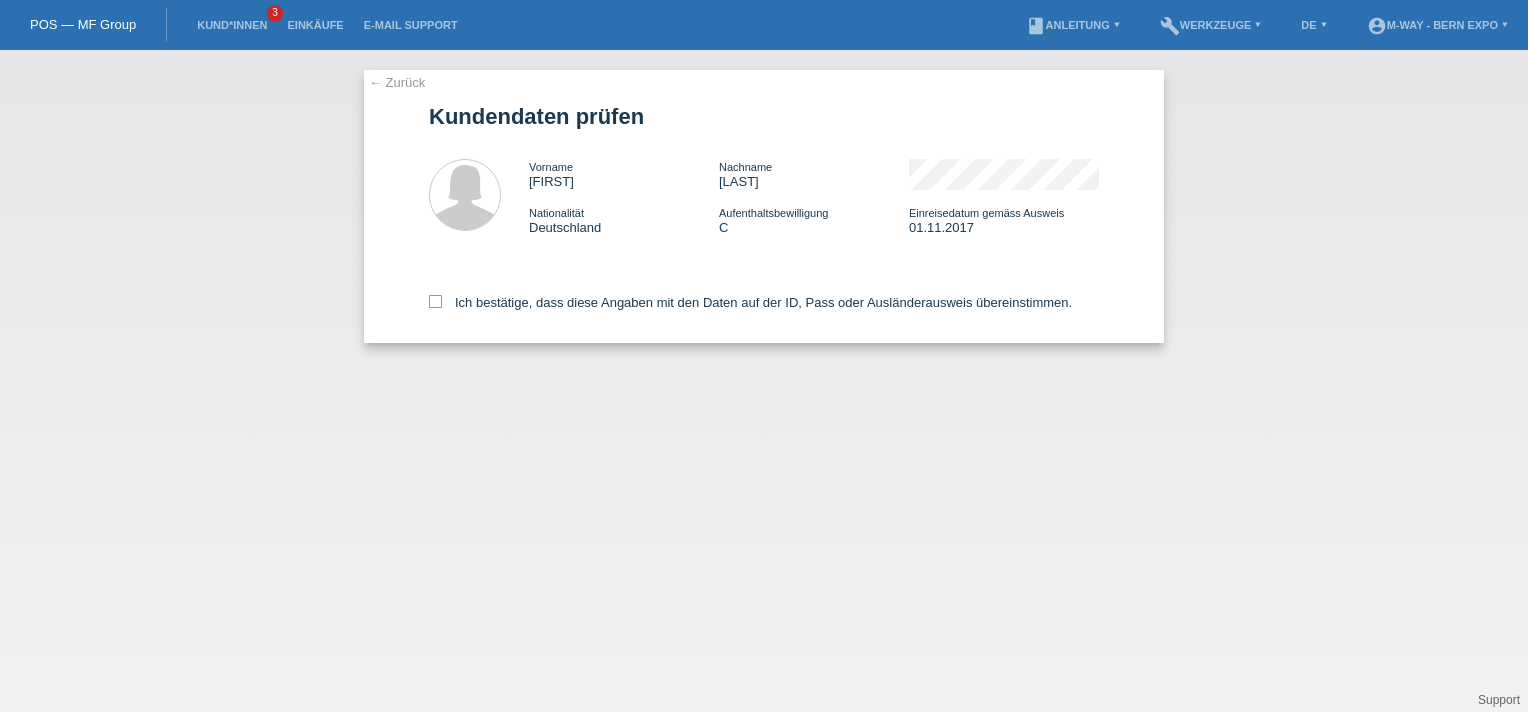 scroll, scrollTop: 0, scrollLeft: 0, axis: both 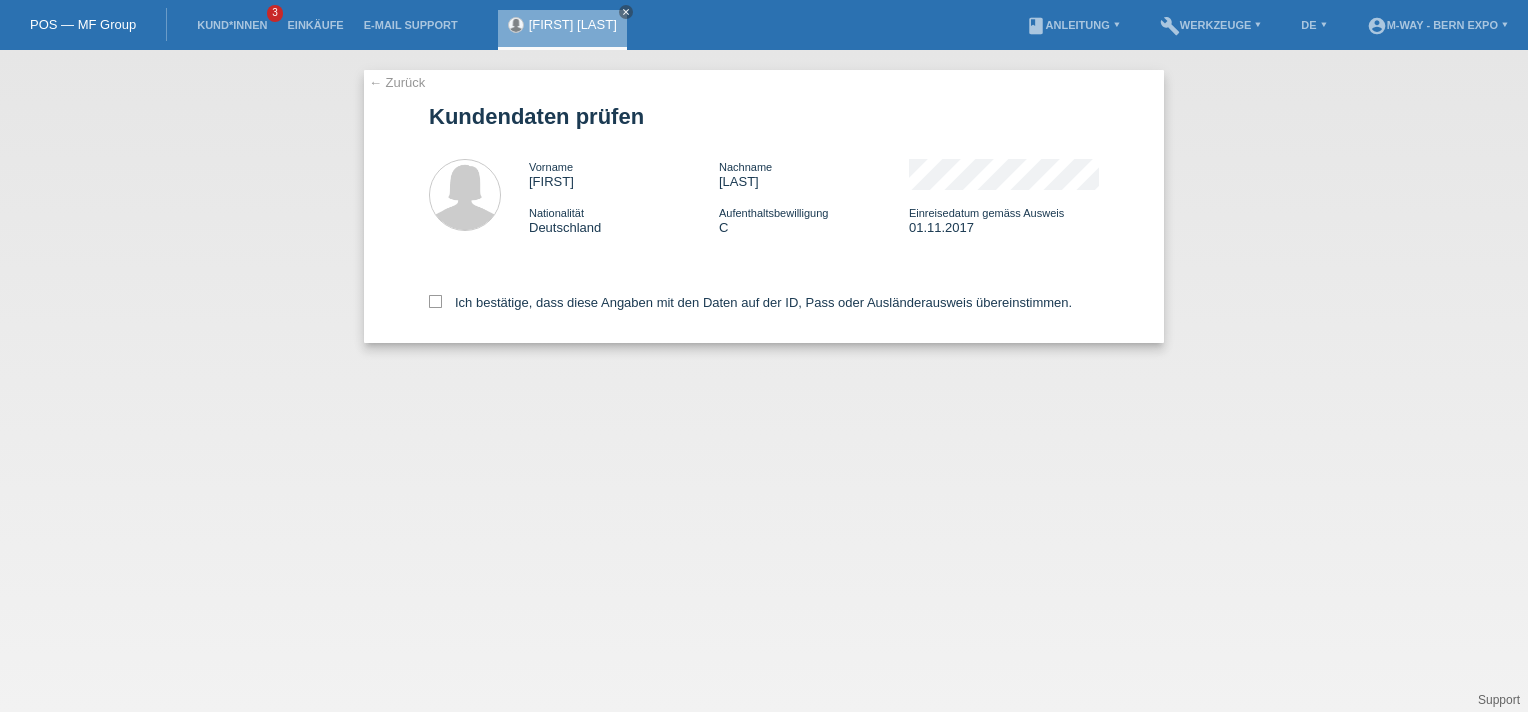 click on "← Zurück
Kundendaten prüfen
Vorname
[FIRST]
Nachname
[LAST]
Nationalität
[COUNTRY]" at bounding box center [764, 206] 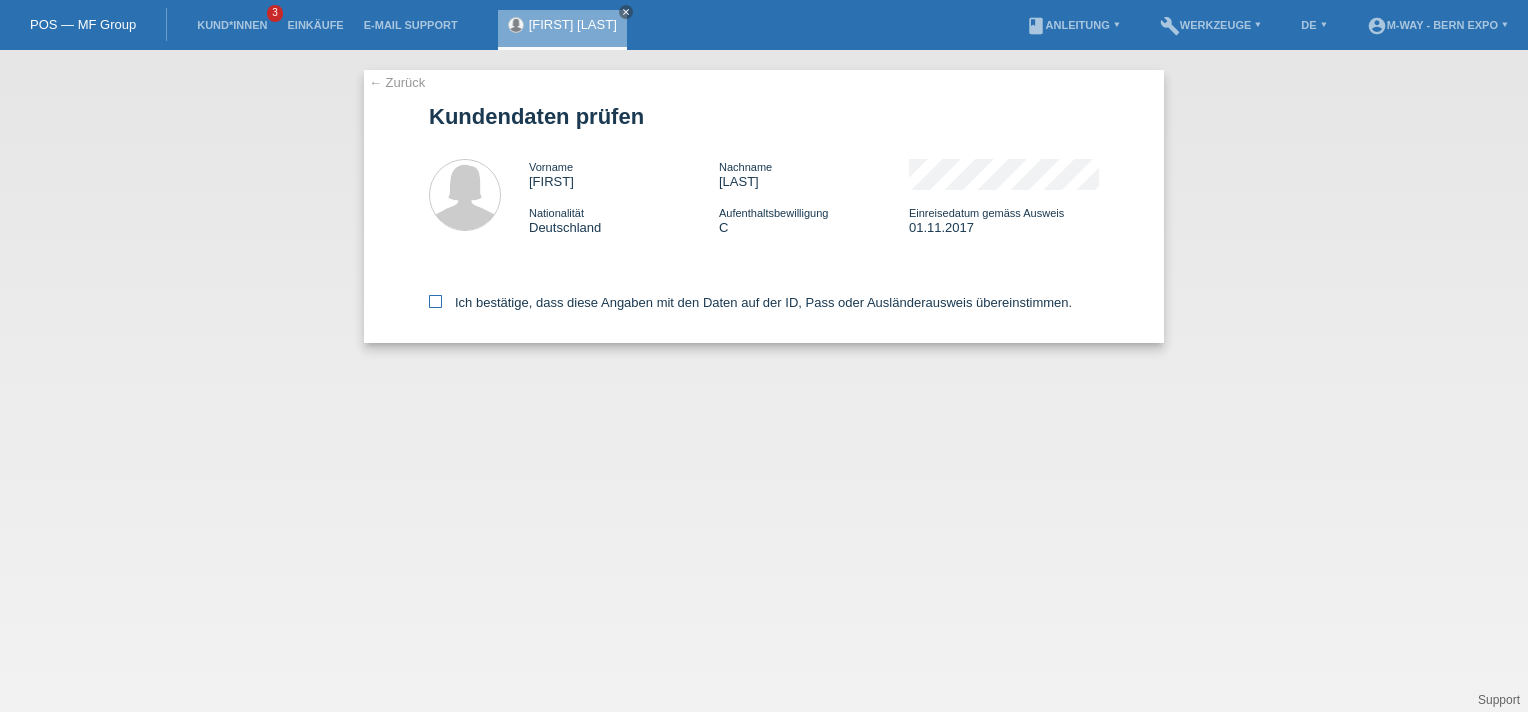 click at bounding box center [435, 301] 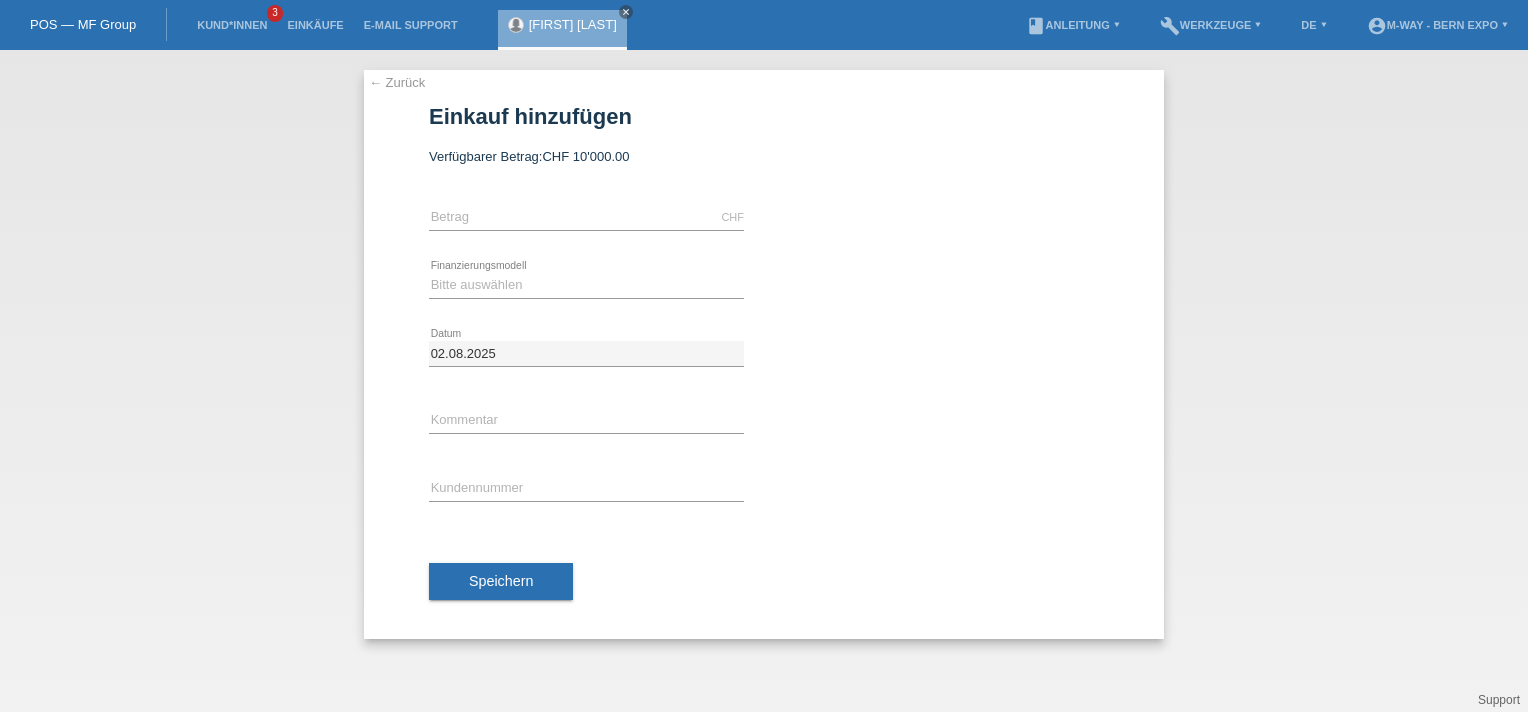 scroll, scrollTop: 0, scrollLeft: 0, axis: both 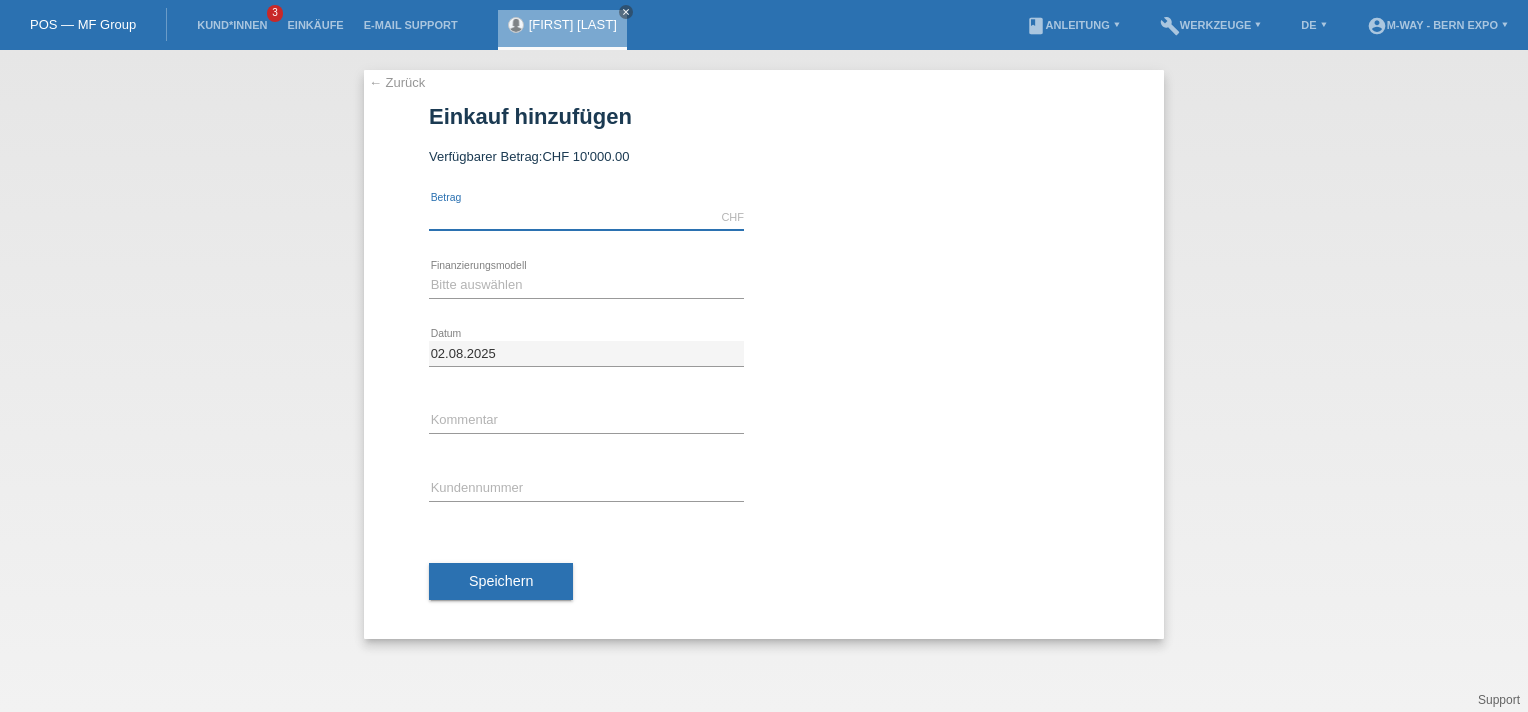 click at bounding box center [586, 217] 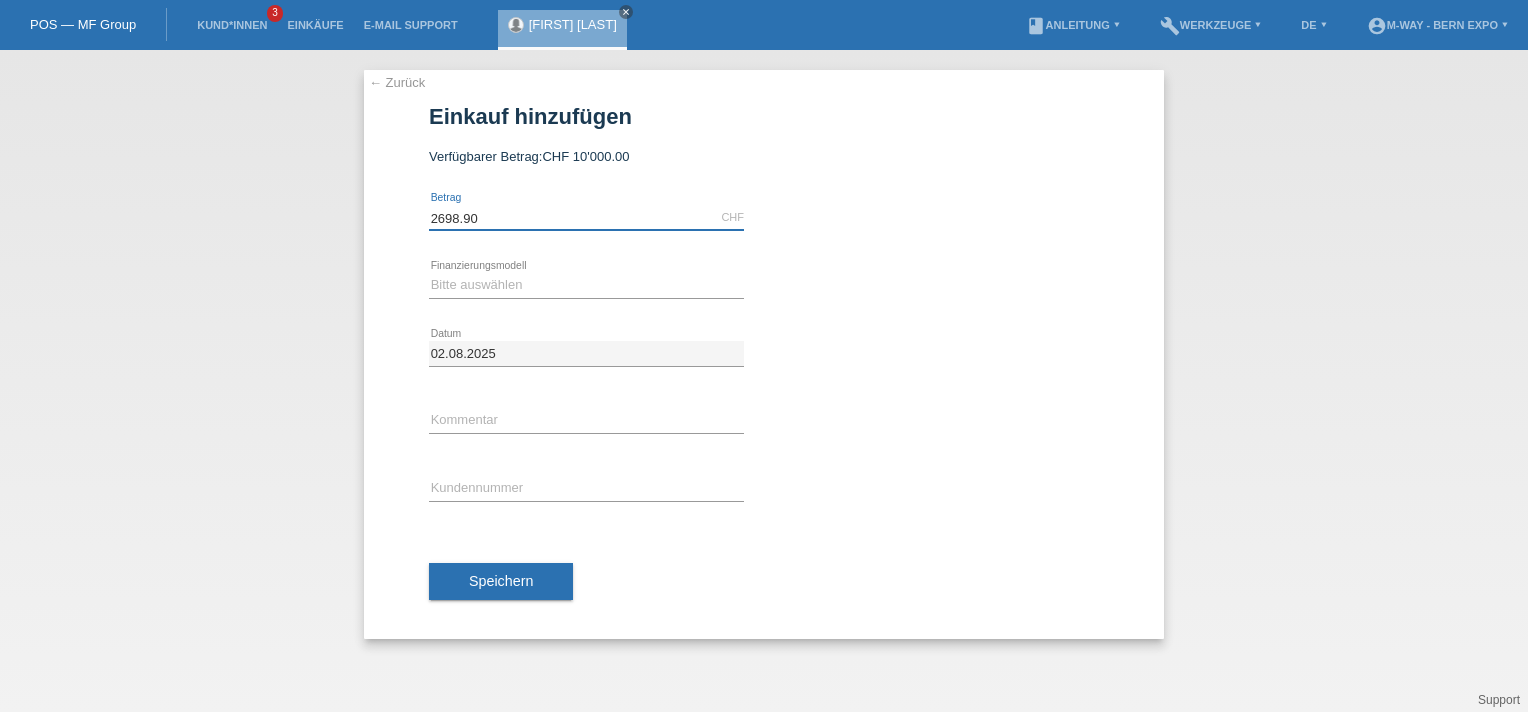 type on "2698.90" 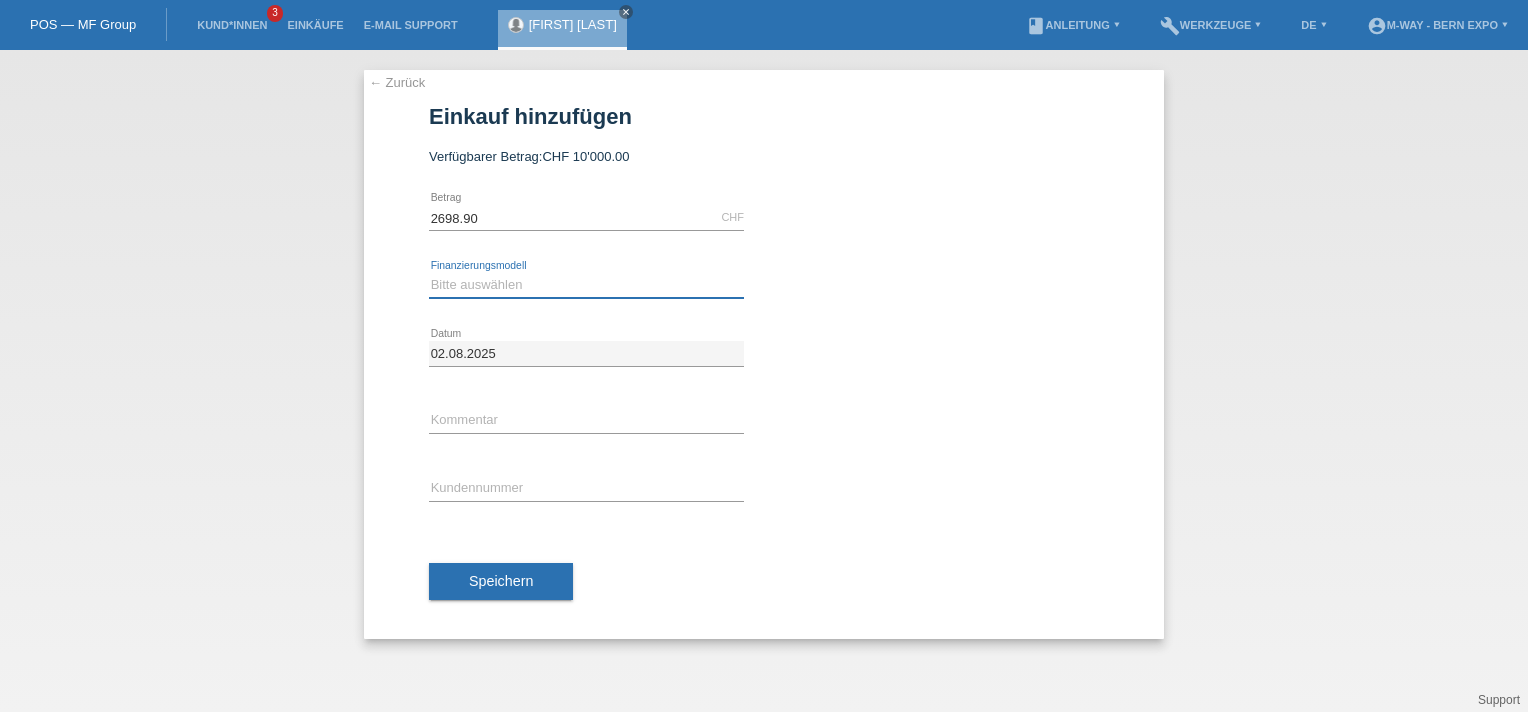 click on "Bitte auswählen
Fixe Raten
Kauf auf Rechnung mit Teilzahlungsoption" at bounding box center [586, 285] 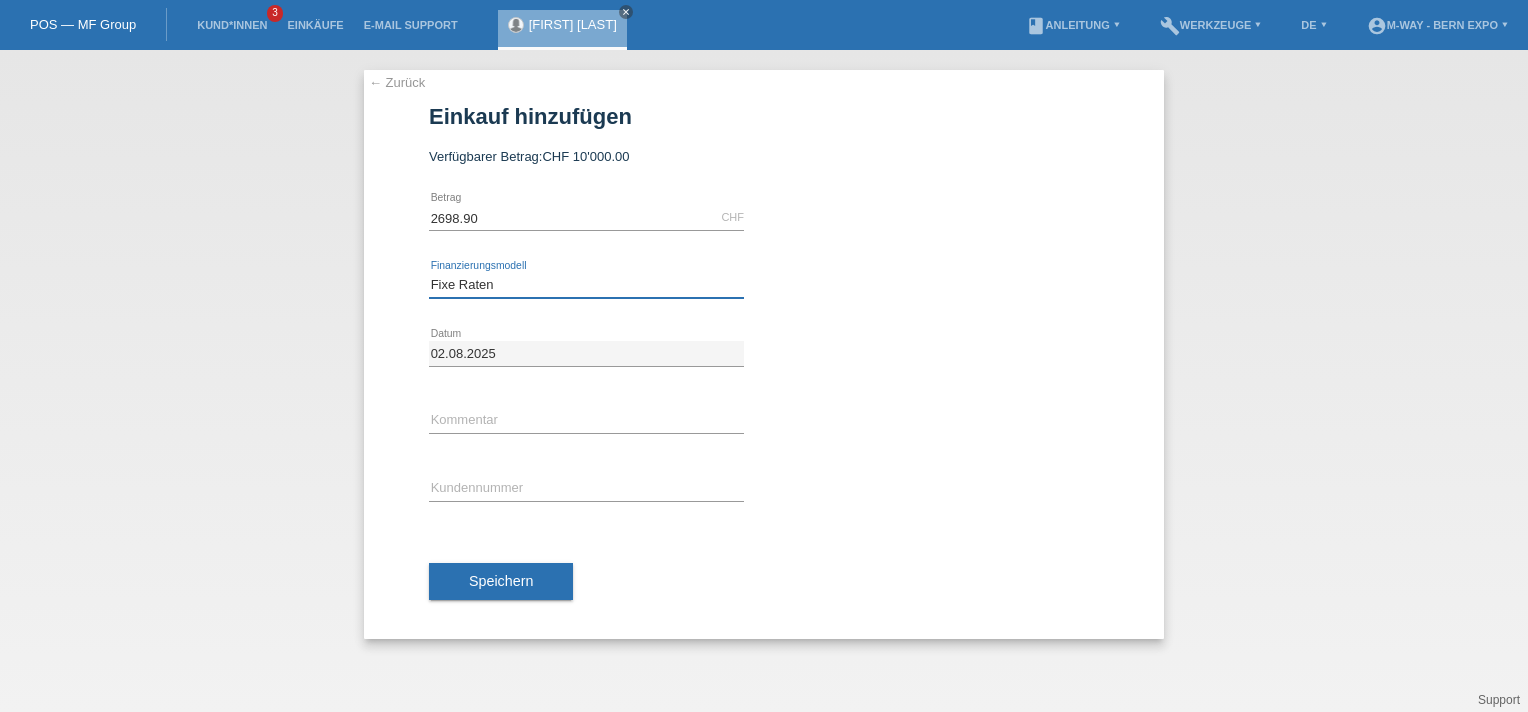 click on "Bitte auswählen
Fixe Raten
Kauf auf Rechnung mit Teilzahlungsoption" at bounding box center [586, 285] 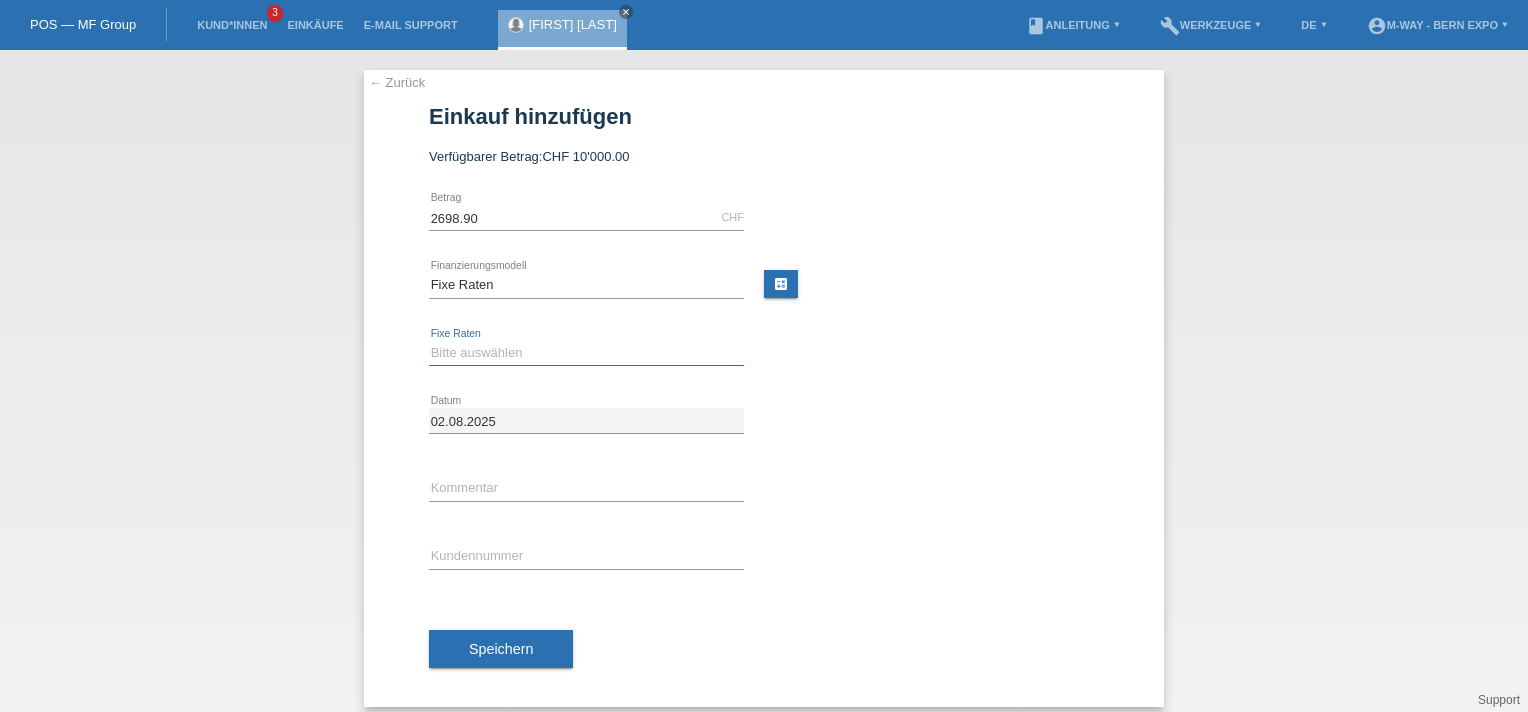 click on "Bitte auswählen
4 Raten
5 Raten
6 Raten
7 Raten
8 Raten
9 Raten
10 Raten
11 Raten" at bounding box center [586, 353] 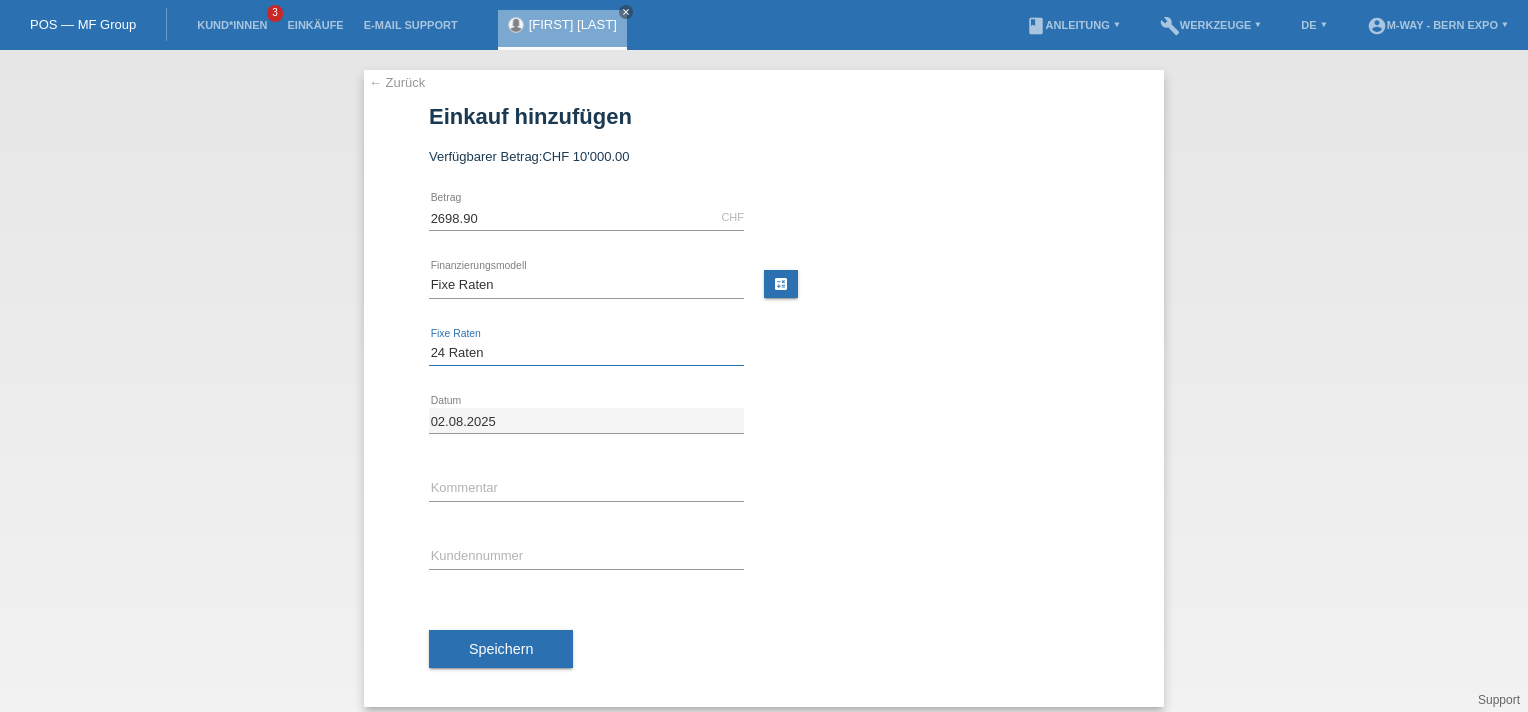 click on "Bitte auswählen
4 Raten
5 Raten
6 Raten
7 Raten
8 Raten
9 Raten
10 Raten
11 Raten" at bounding box center (586, 353) 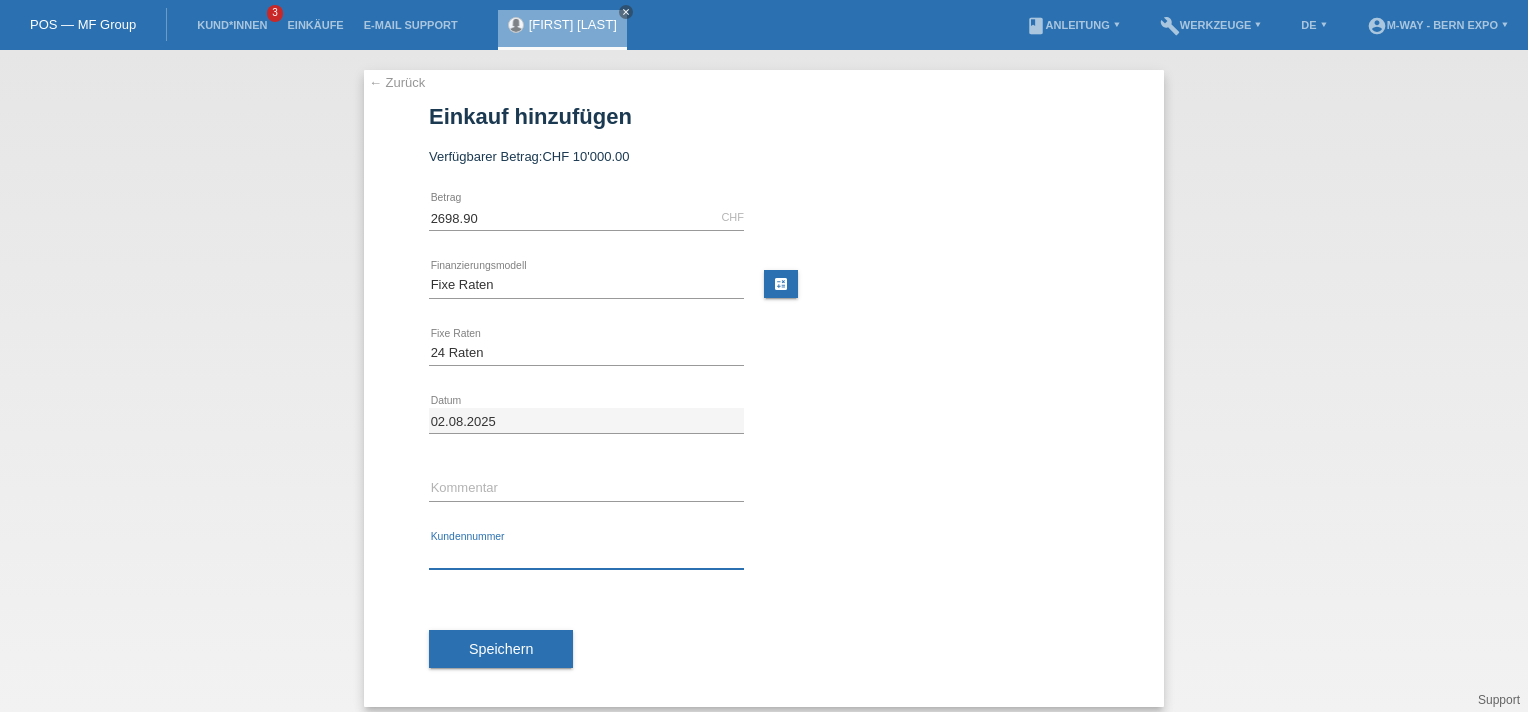 click at bounding box center (586, 556) 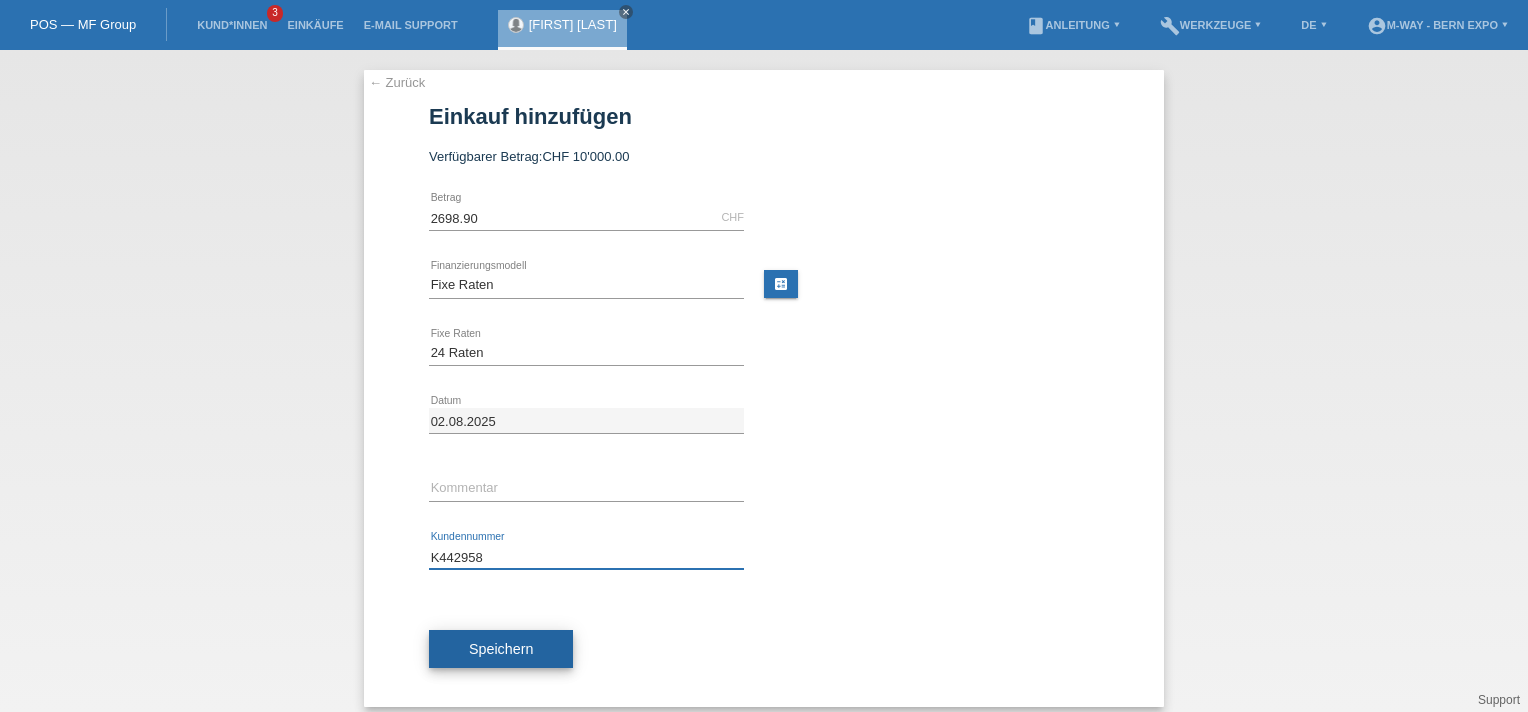 type on "[LICENSE]" 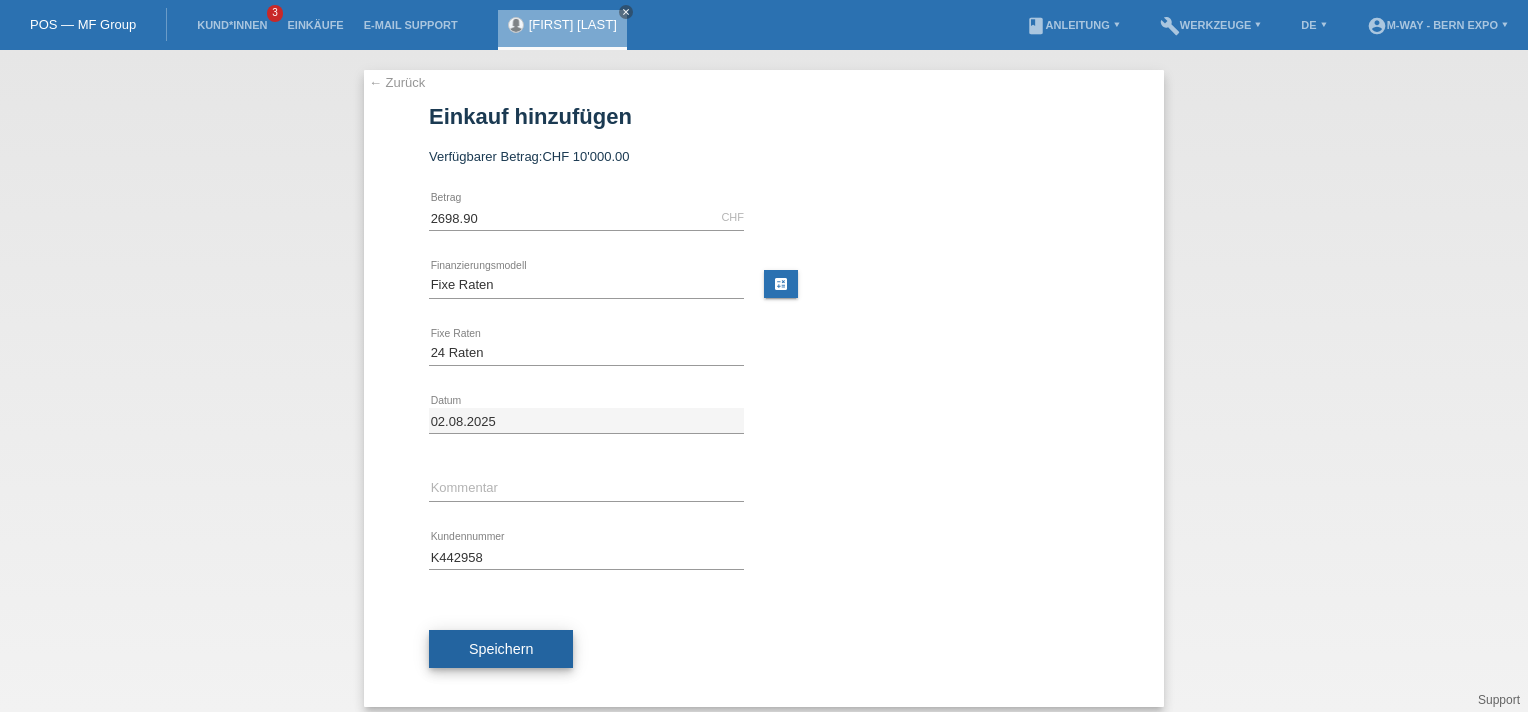 click on "Speichern" at bounding box center [501, 649] 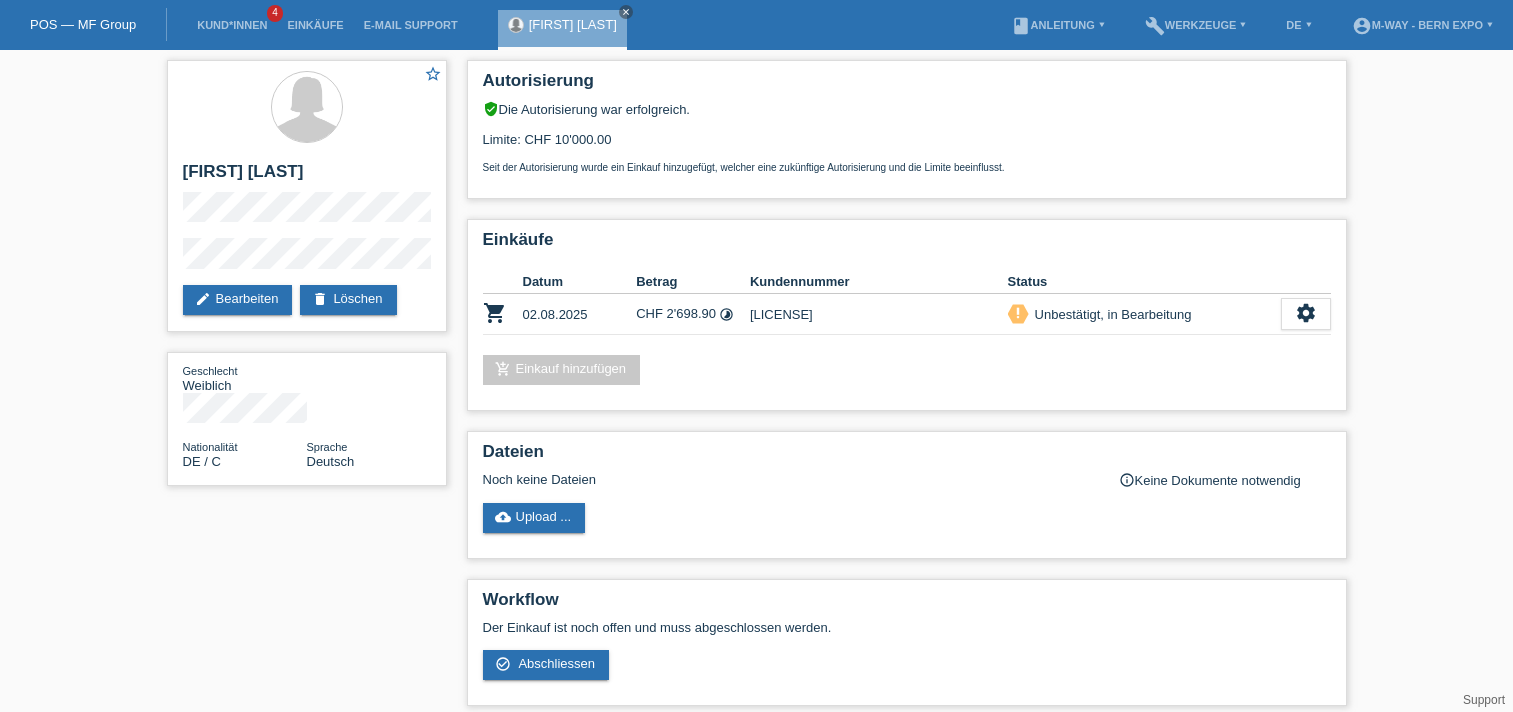 scroll, scrollTop: 0, scrollLeft: 0, axis: both 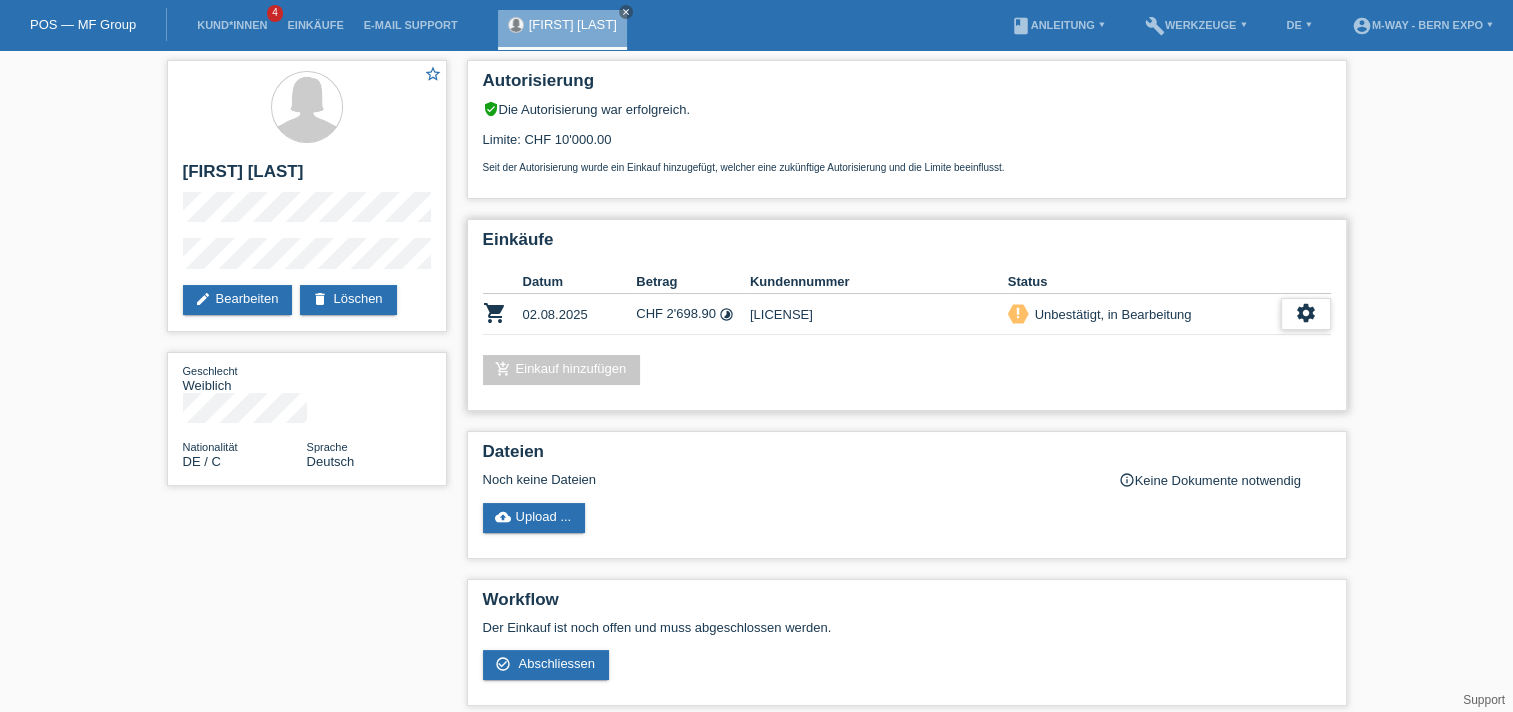click on "settings" at bounding box center (1306, 313) 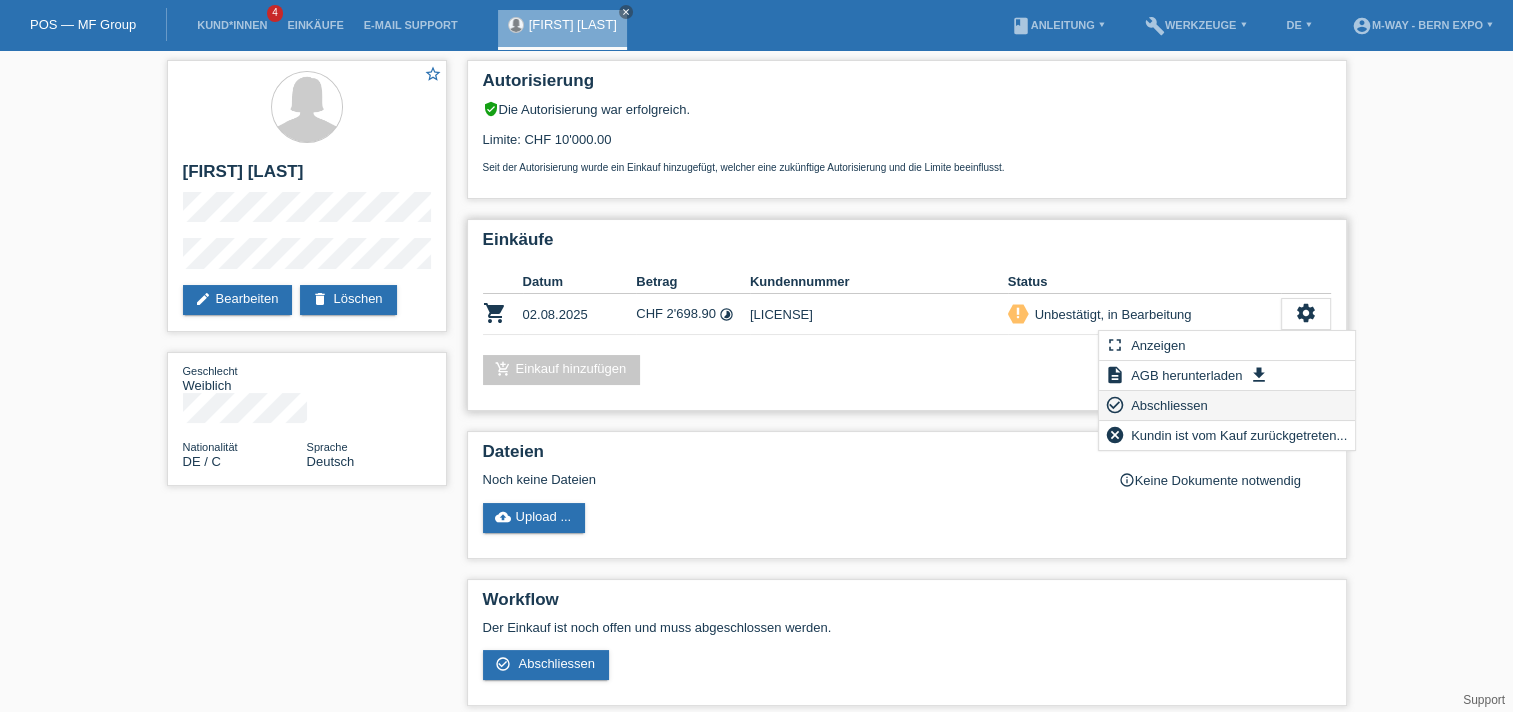 click on "Abschliessen" at bounding box center [1169, 405] 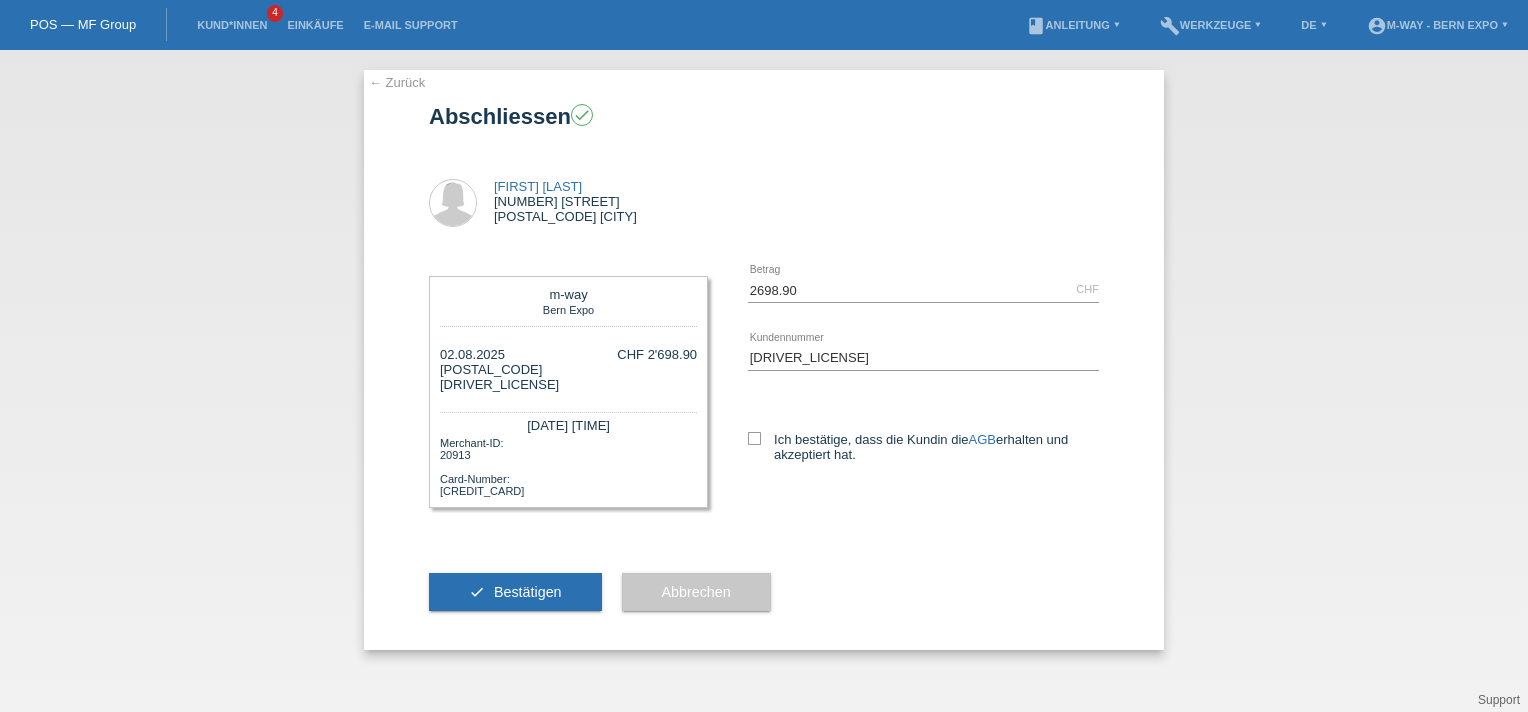 scroll, scrollTop: 0, scrollLeft: 0, axis: both 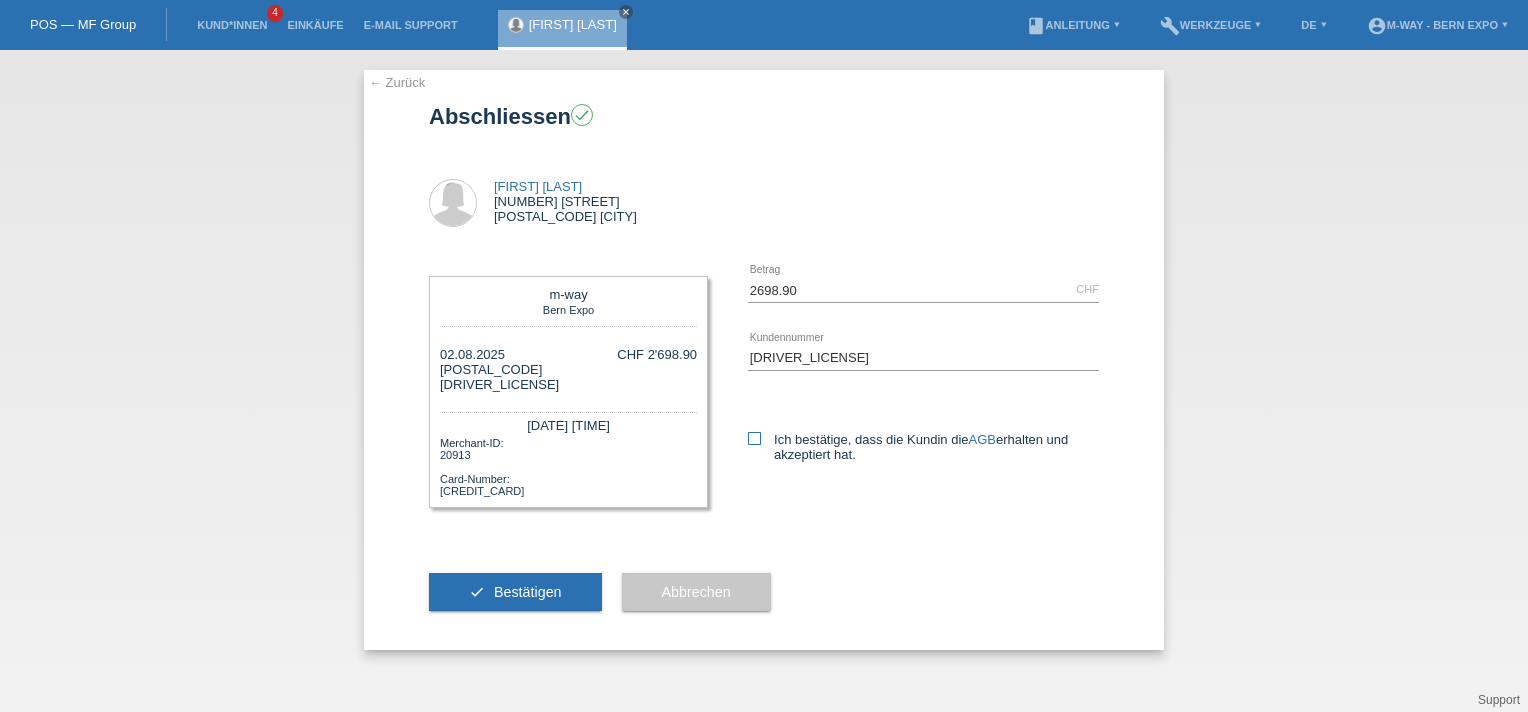 click at bounding box center [754, 438] 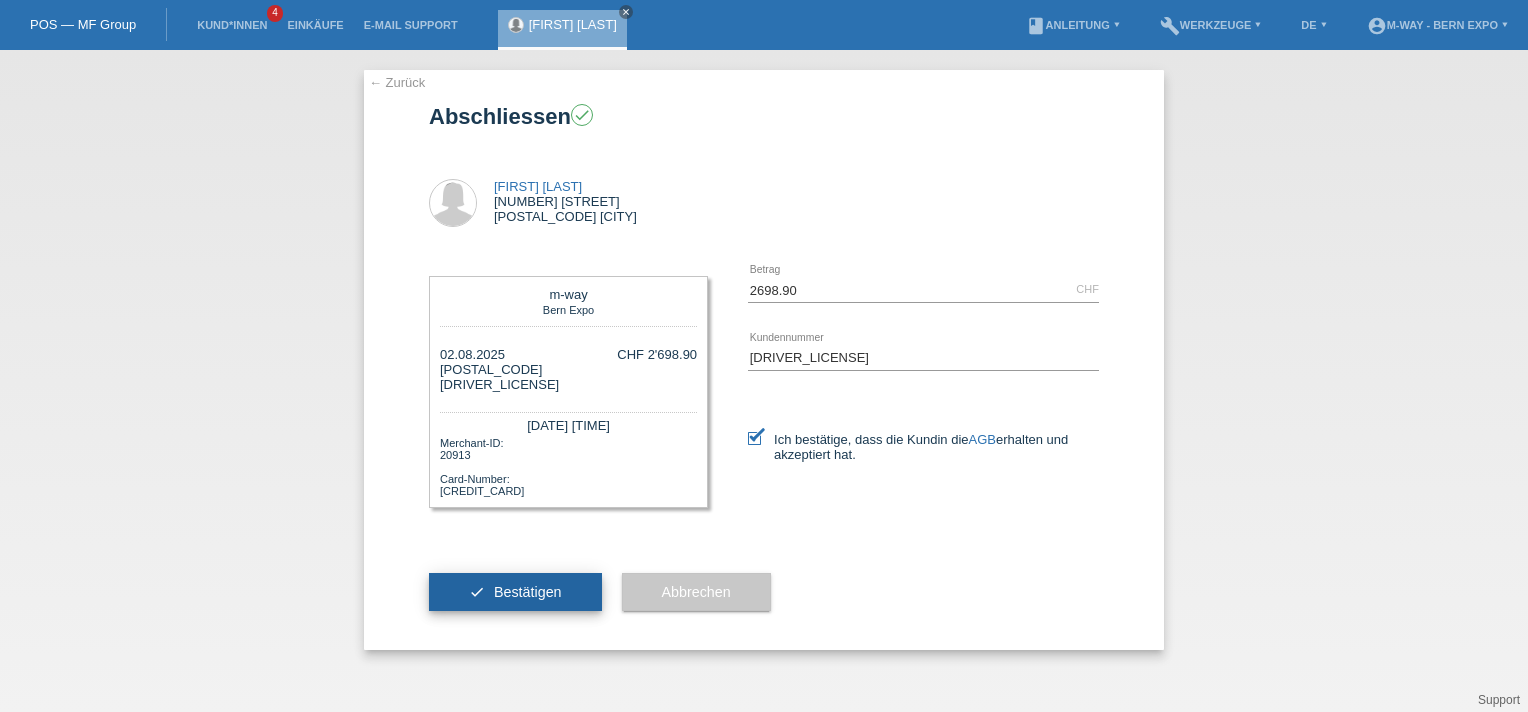 click on "Bestätigen" at bounding box center (528, 592) 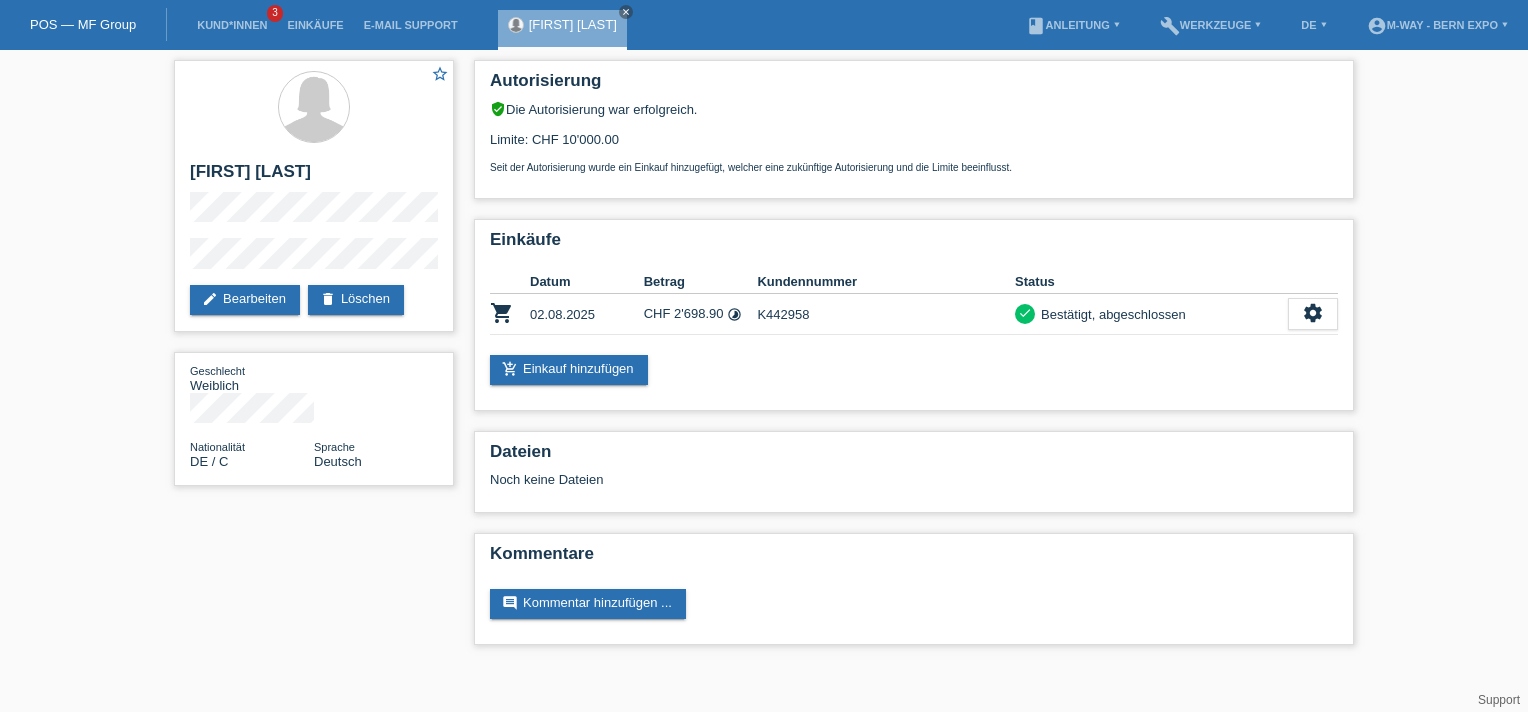 scroll, scrollTop: 0, scrollLeft: 0, axis: both 